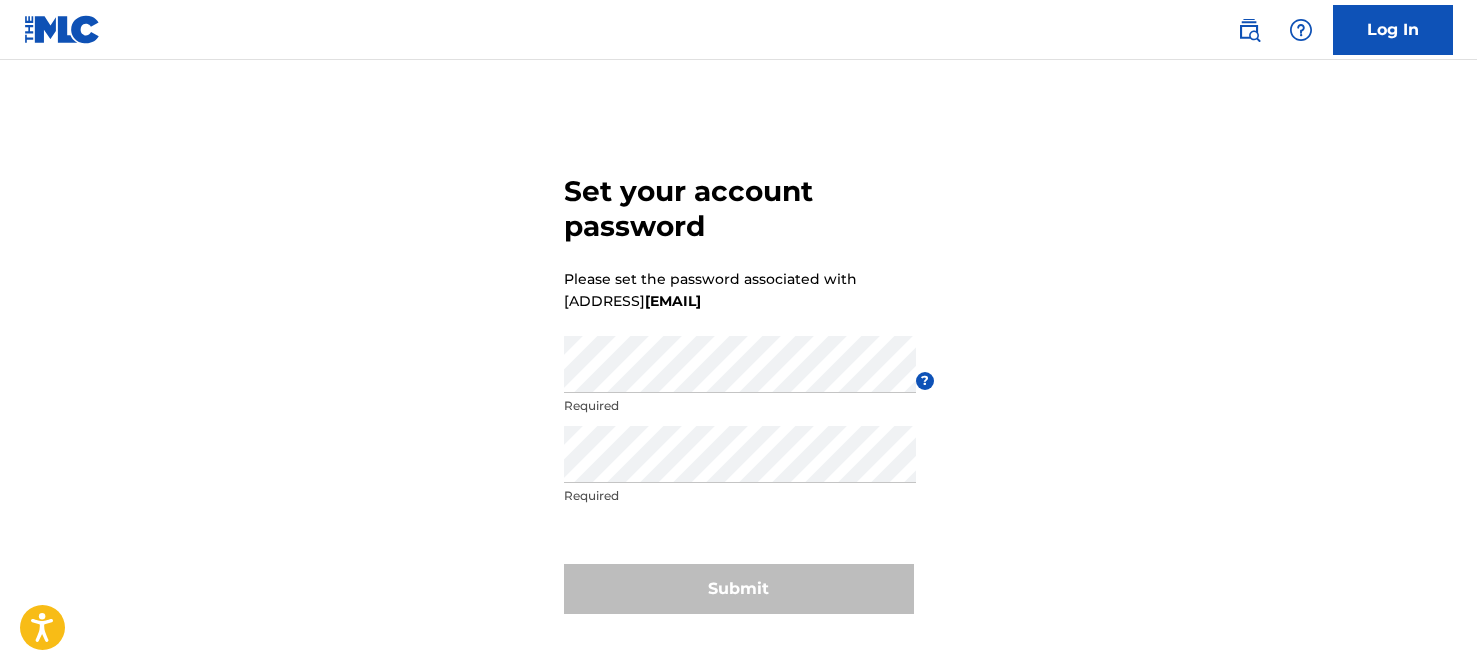 scroll, scrollTop: 0, scrollLeft: 0, axis: both 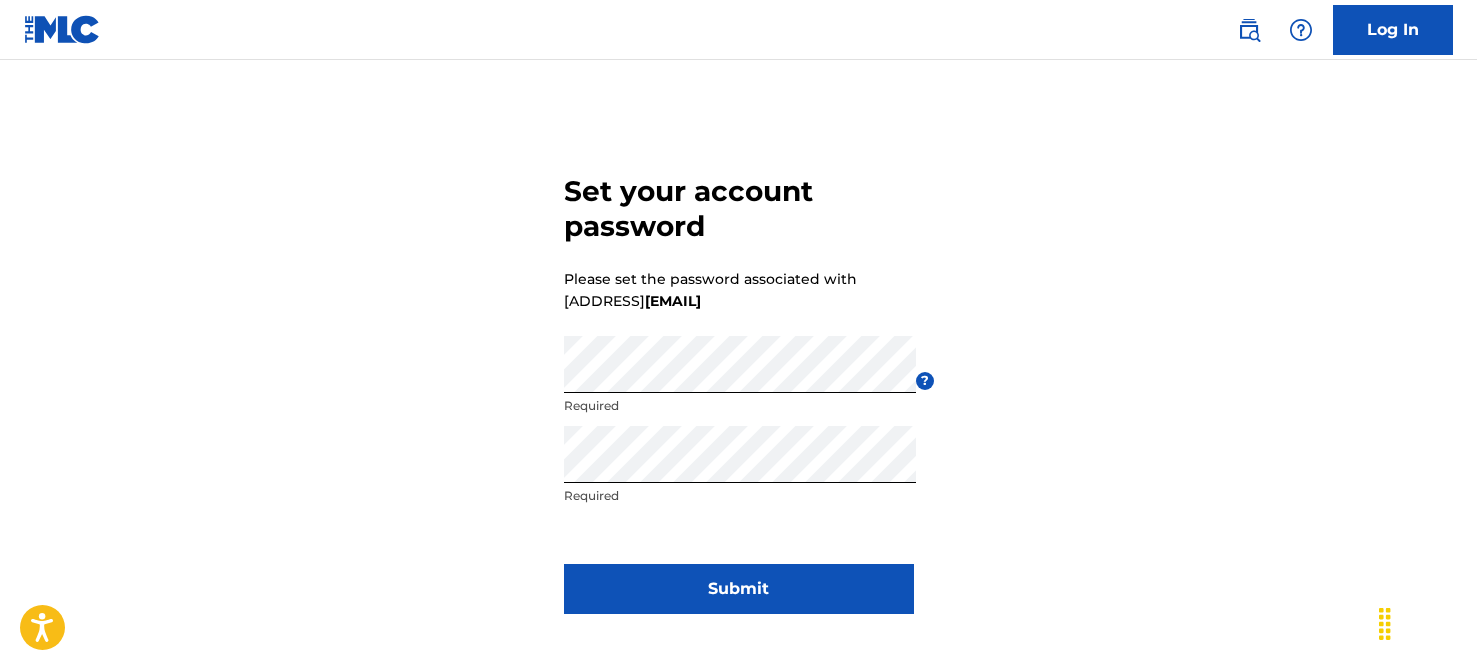 click on "Submit" at bounding box center [739, 589] 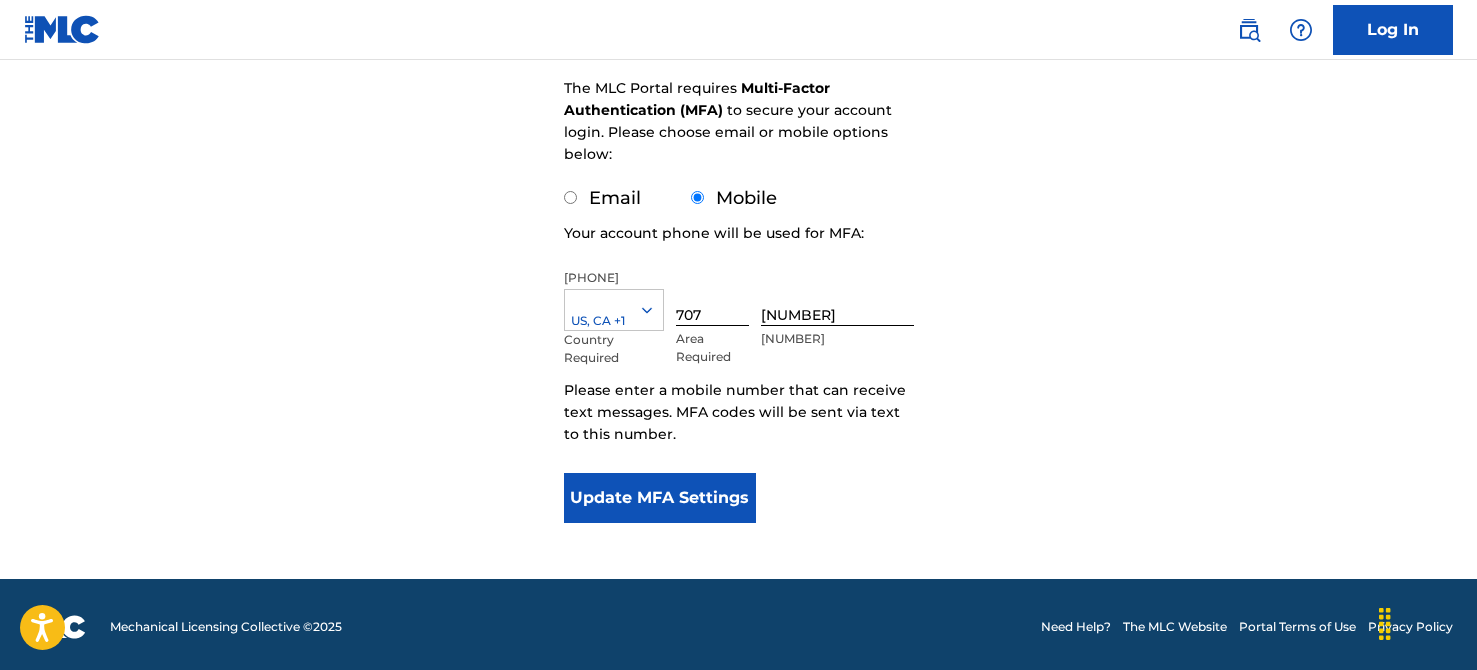 scroll, scrollTop: 292, scrollLeft: 0, axis: vertical 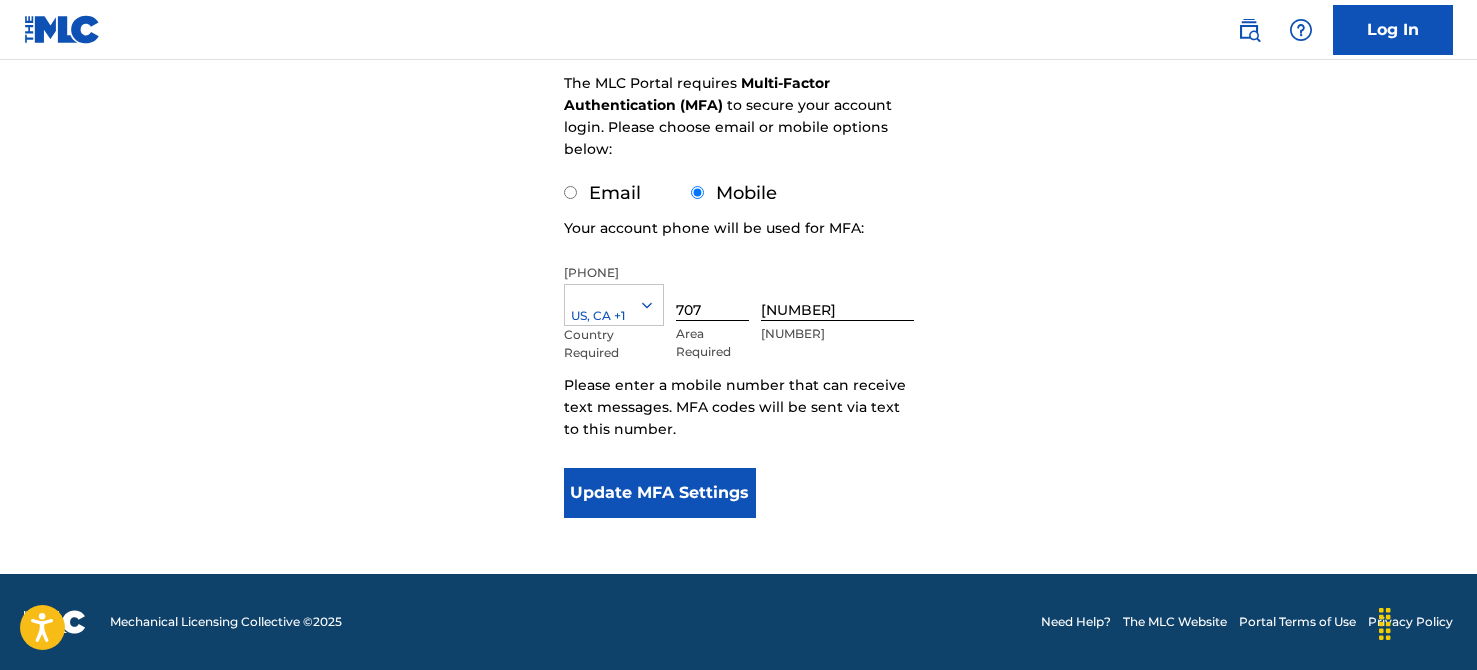 click on "Update MFA Settings" at bounding box center (660, 493) 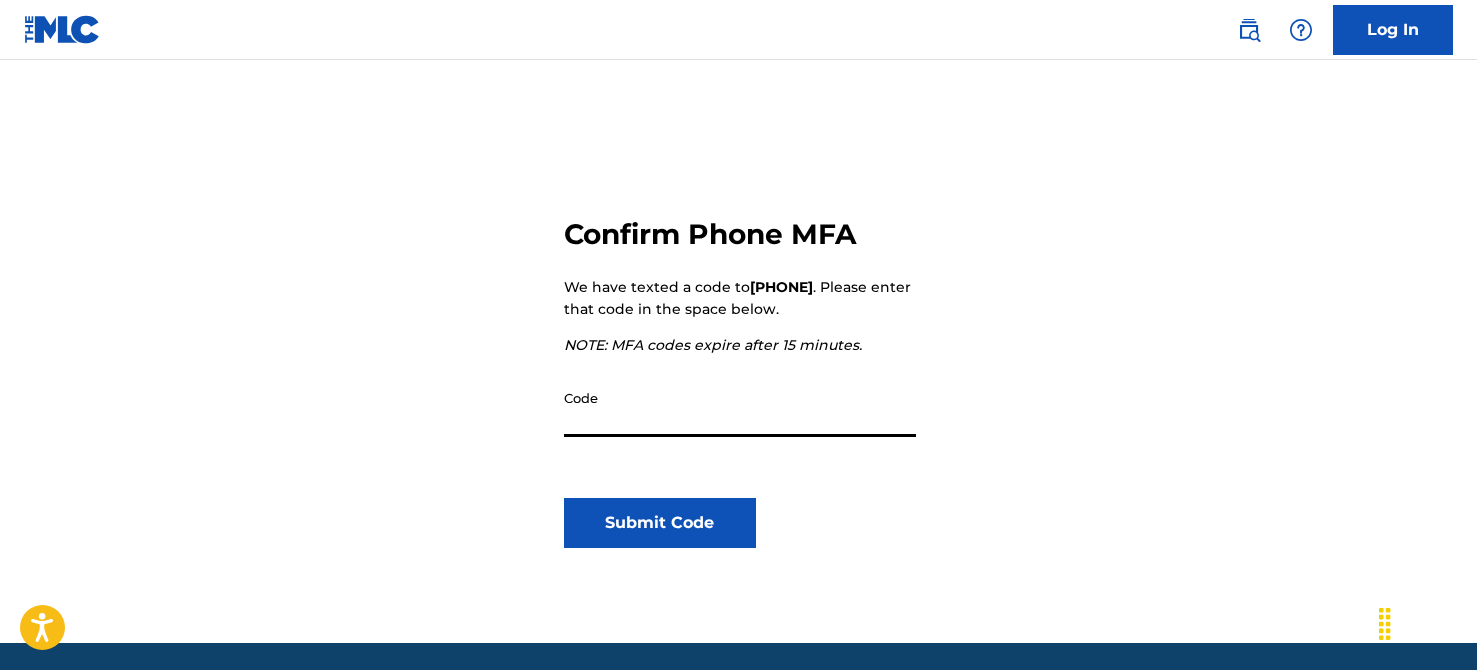 scroll, scrollTop: 208, scrollLeft: 0, axis: vertical 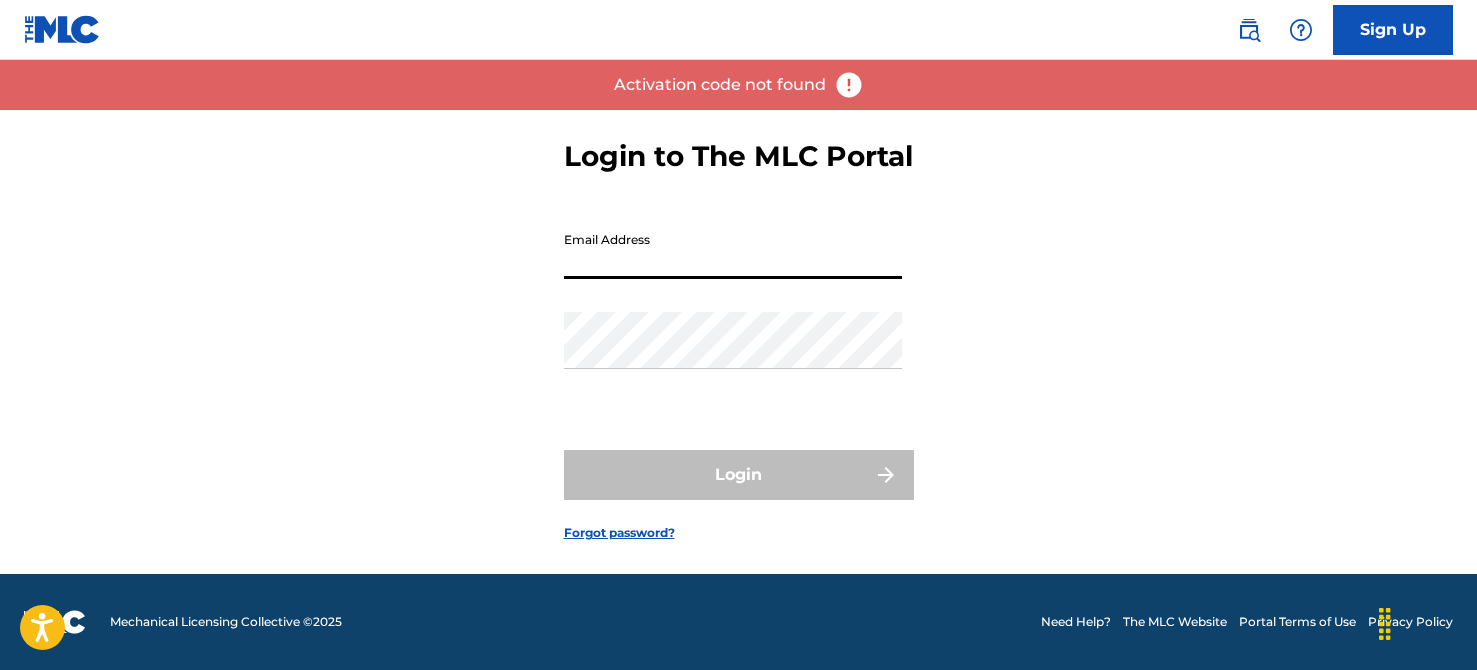 click on "Email Address" at bounding box center [733, 250] 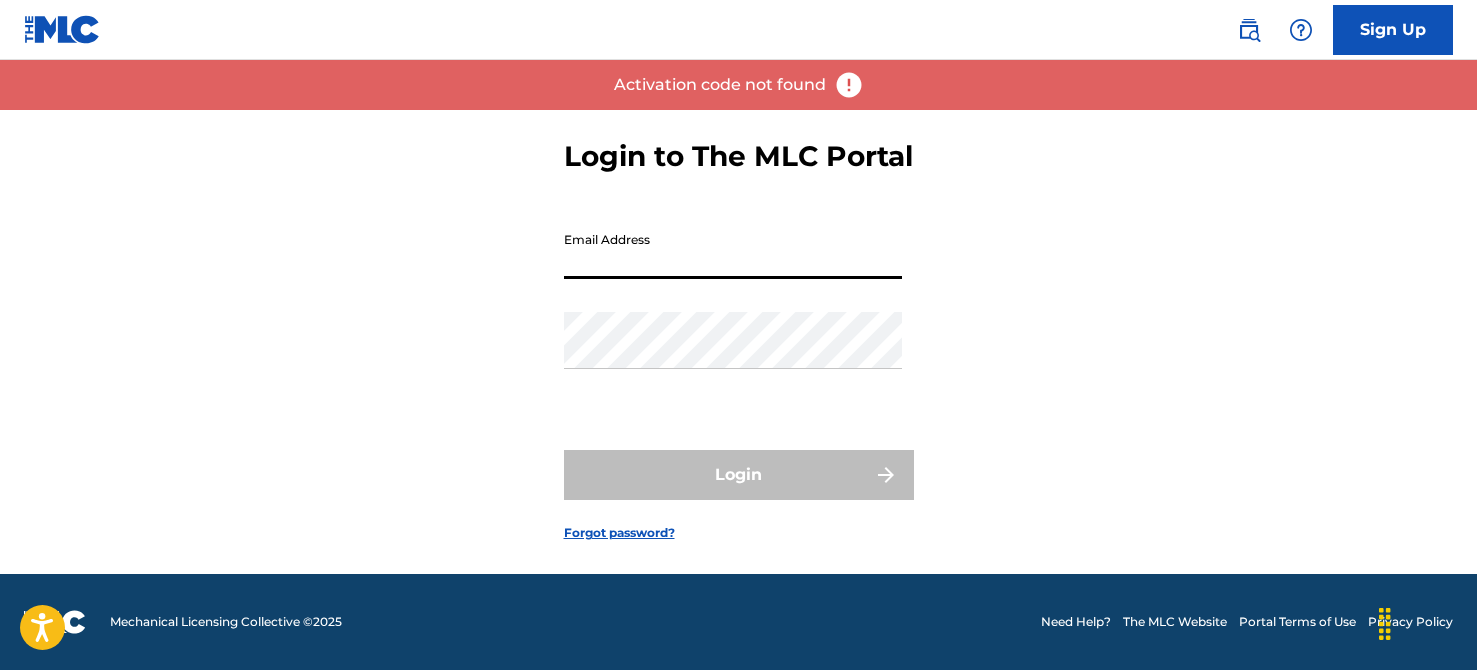 type on "[EMAIL]" 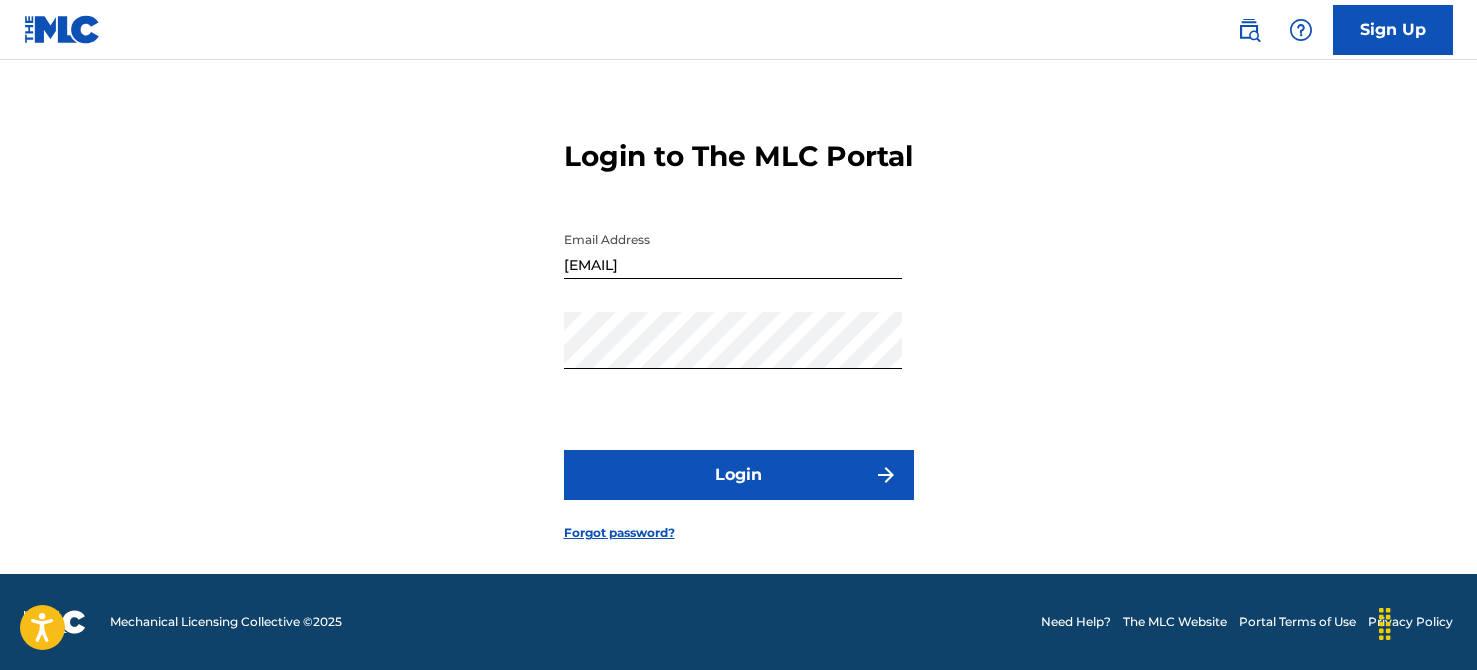 click on "Login" at bounding box center (739, 475) 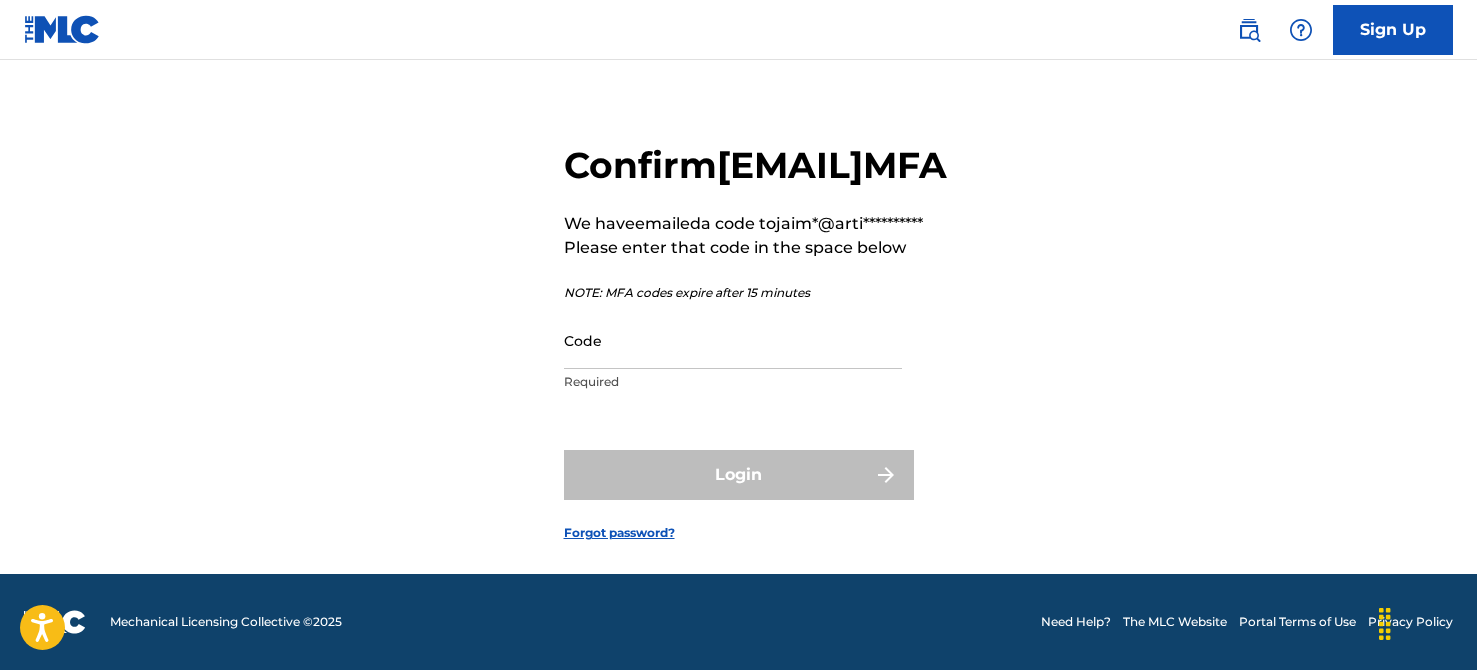 scroll, scrollTop: 100, scrollLeft: 0, axis: vertical 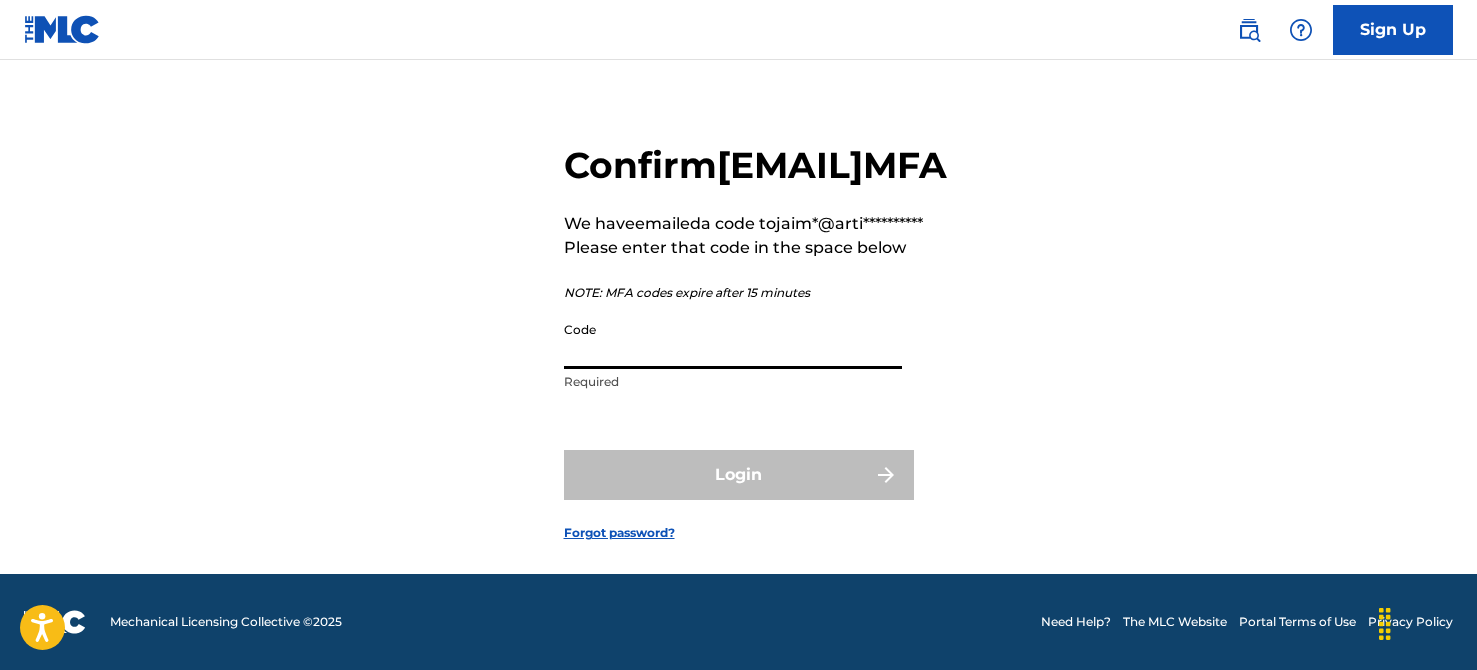 paste on "[NUMBER]" 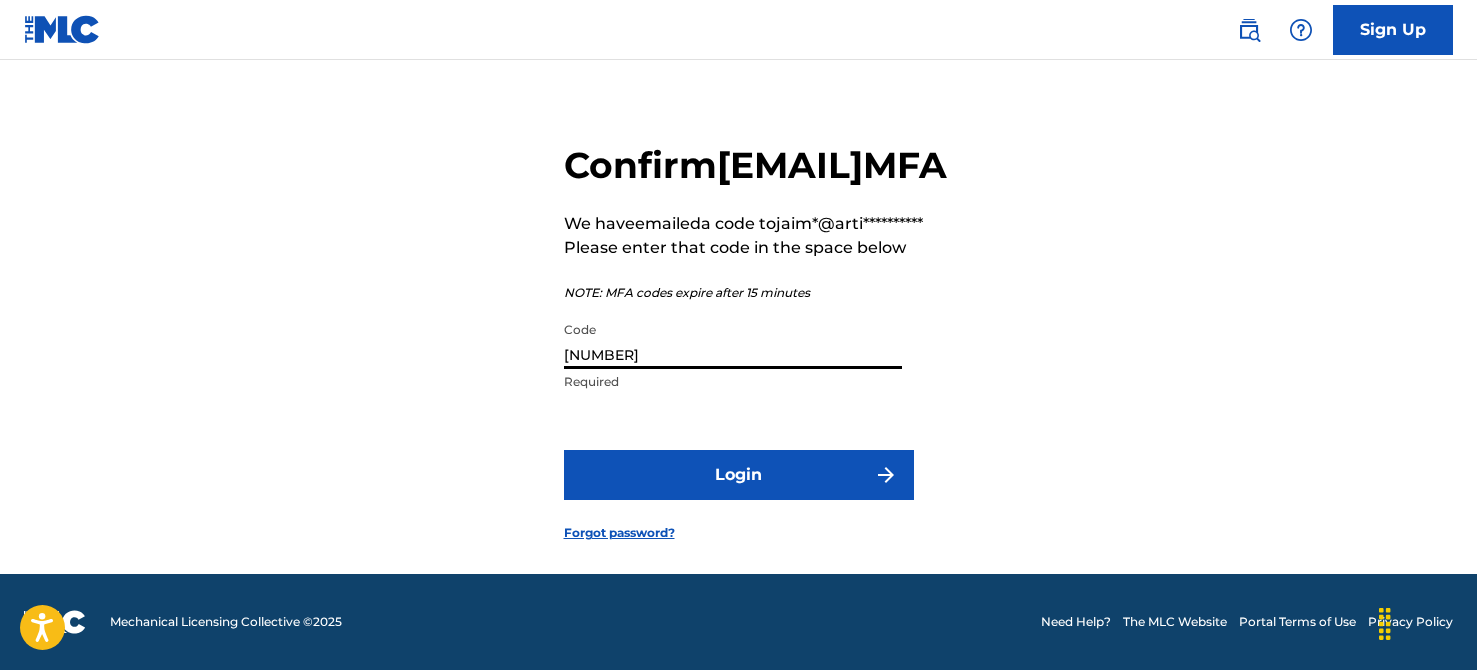 type on "[NUMBER]" 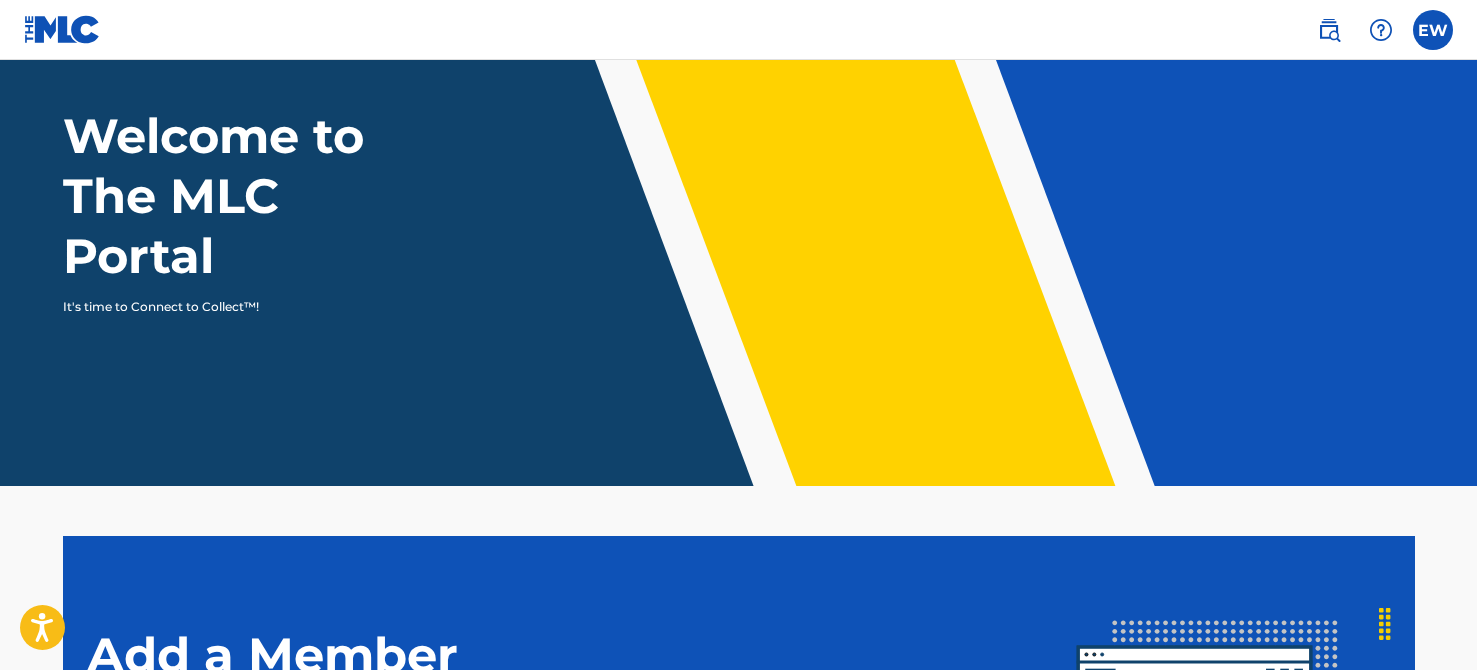 scroll, scrollTop: 0, scrollLeft: 0, axis: both 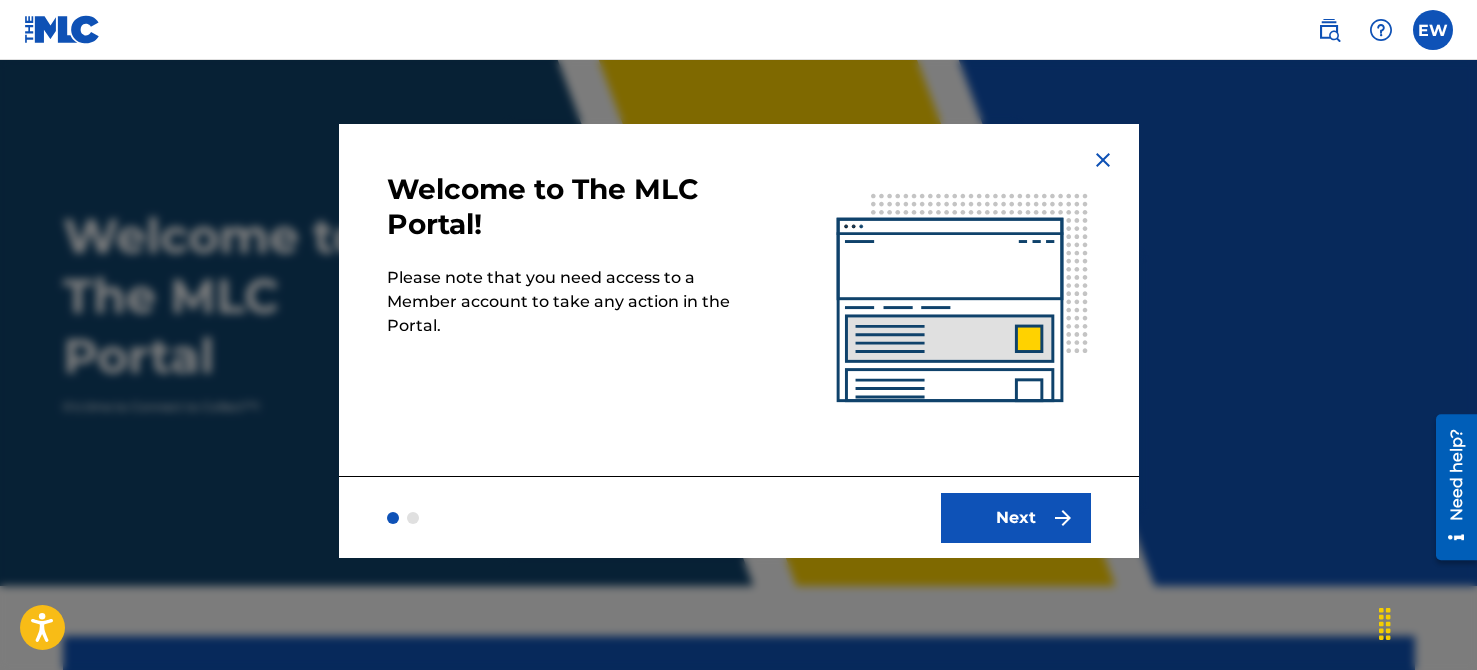 click on "Next" at bounding box center (1016, 518) 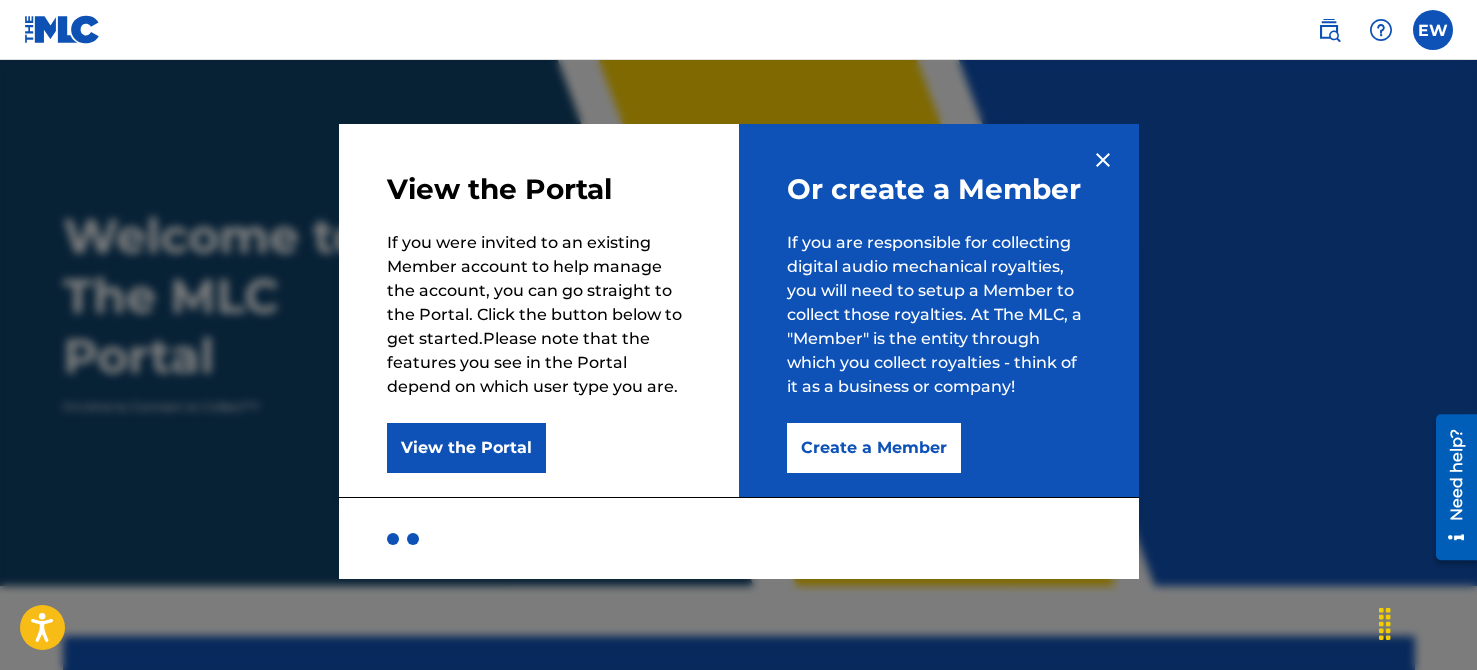 click on "Create a Member" at bounding box center [874, 448] 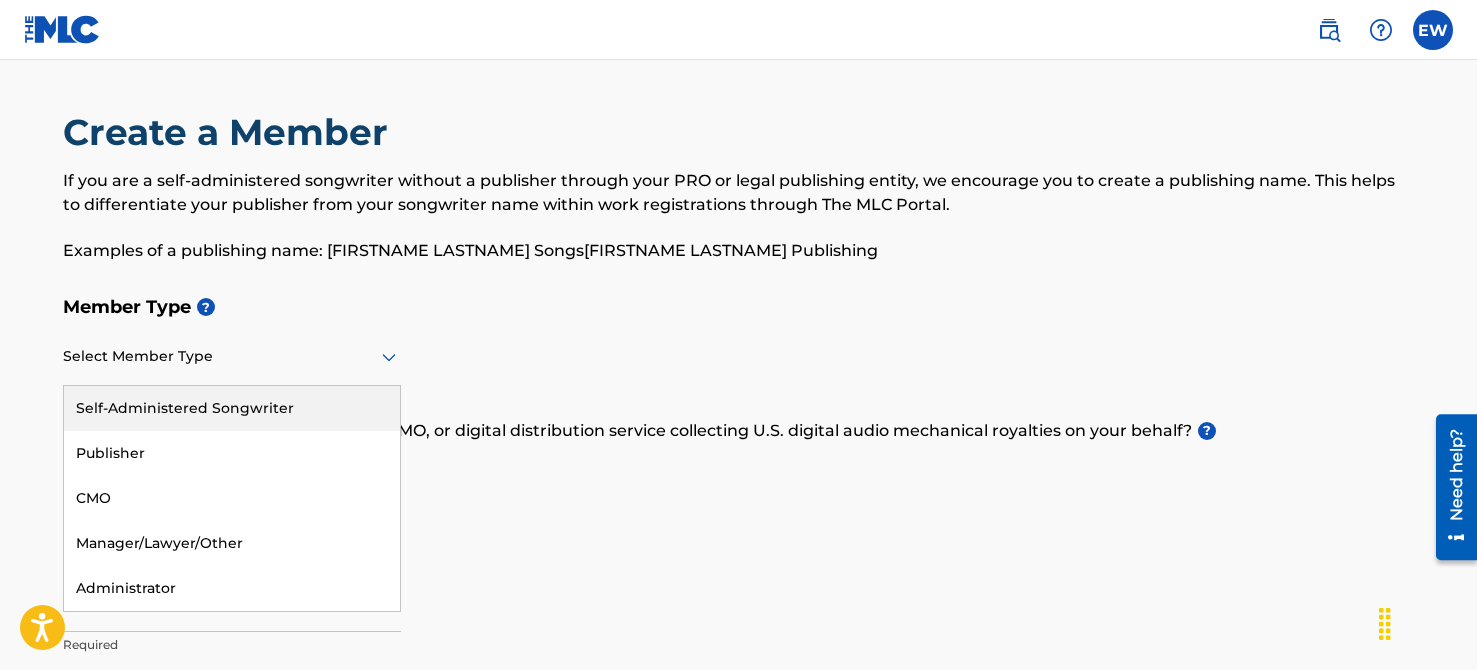 click on "Select Member Type" at bounding box center [232, 357] 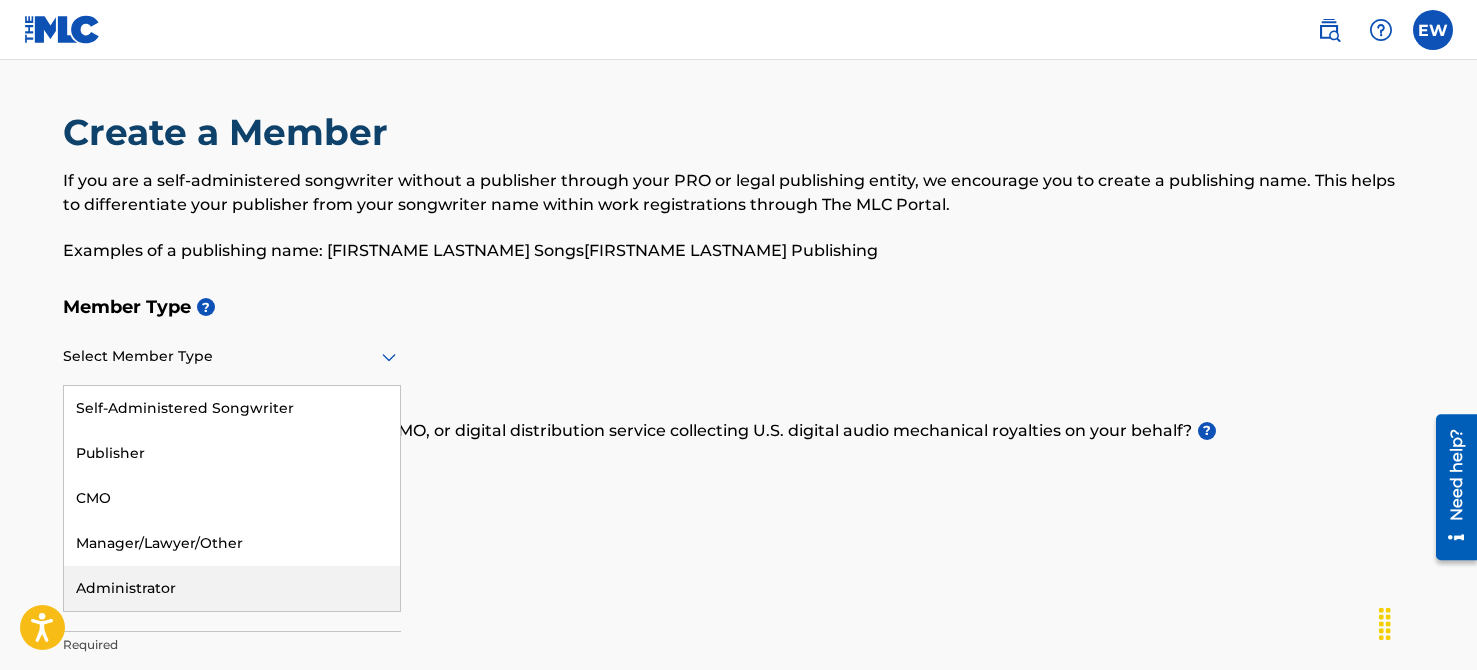 click on "Administrator" at bounding box center (232, 588) 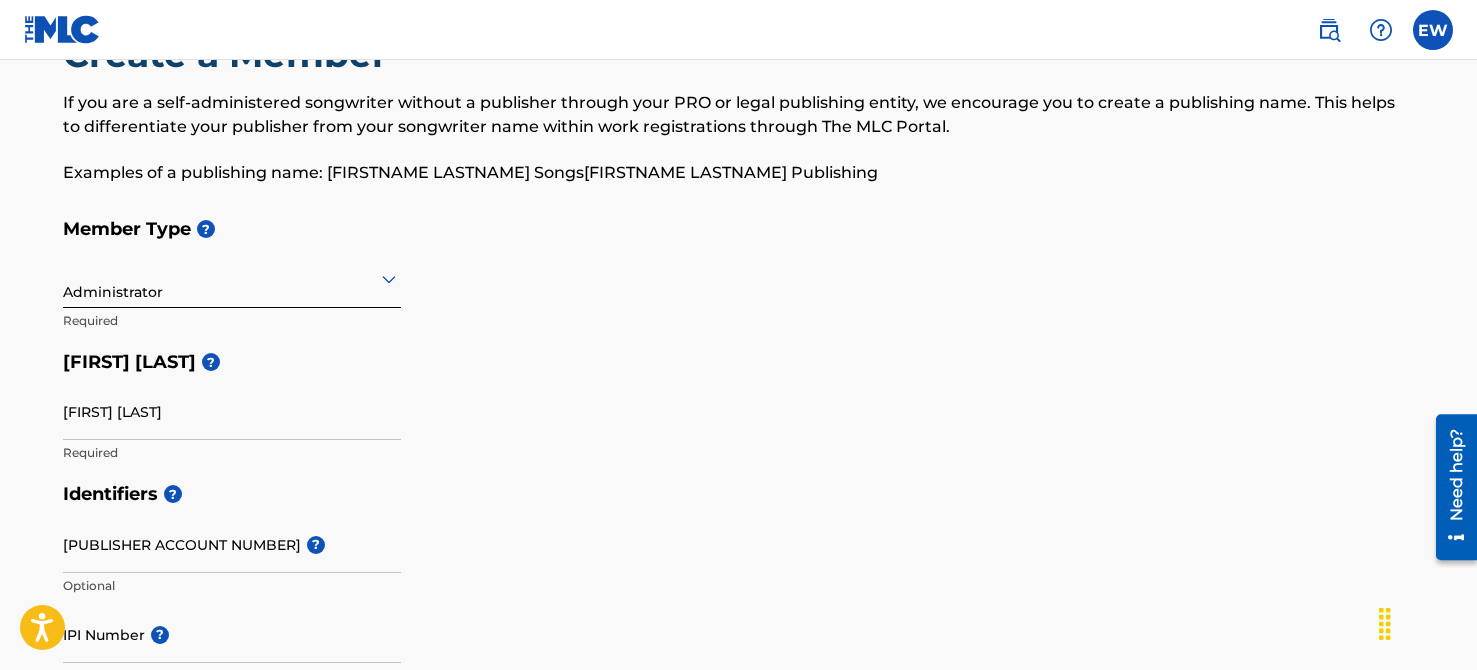 scroll, scrollTop: 61, scrollLeft: 0, axis: vertical 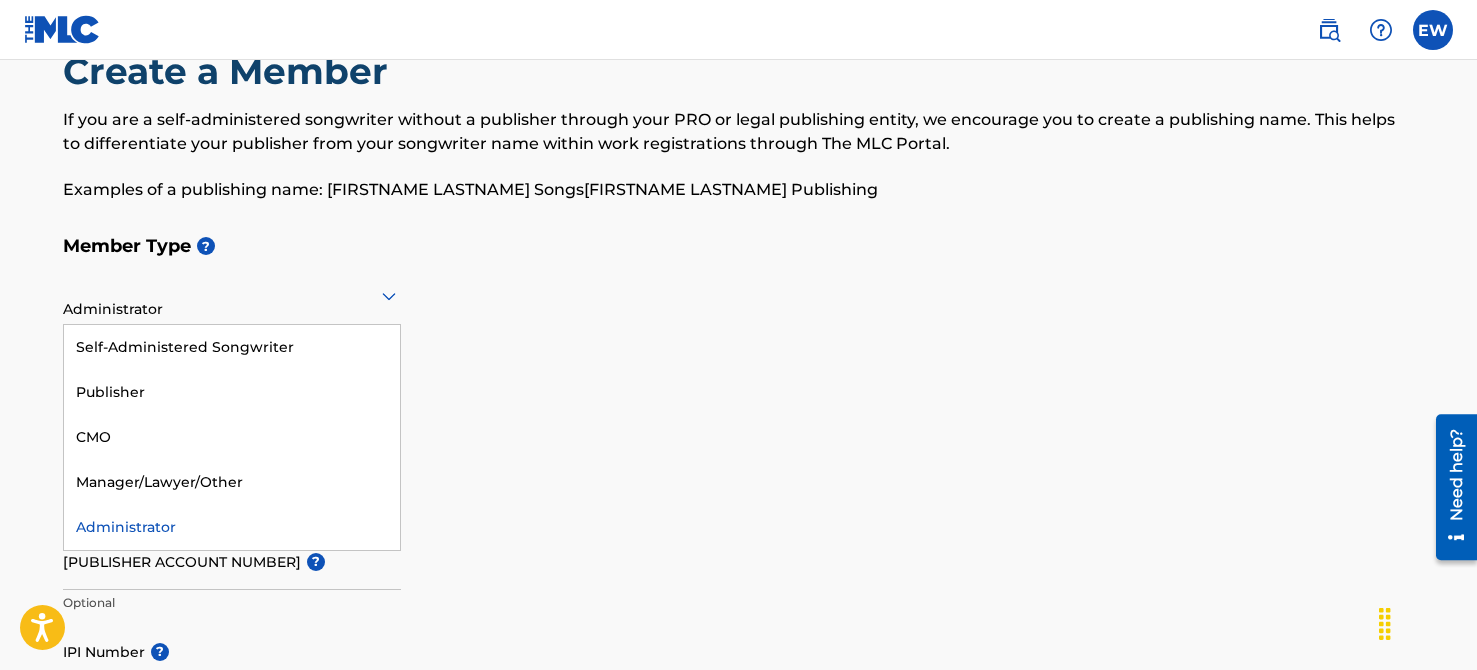 click at bounding box center (232, 295) 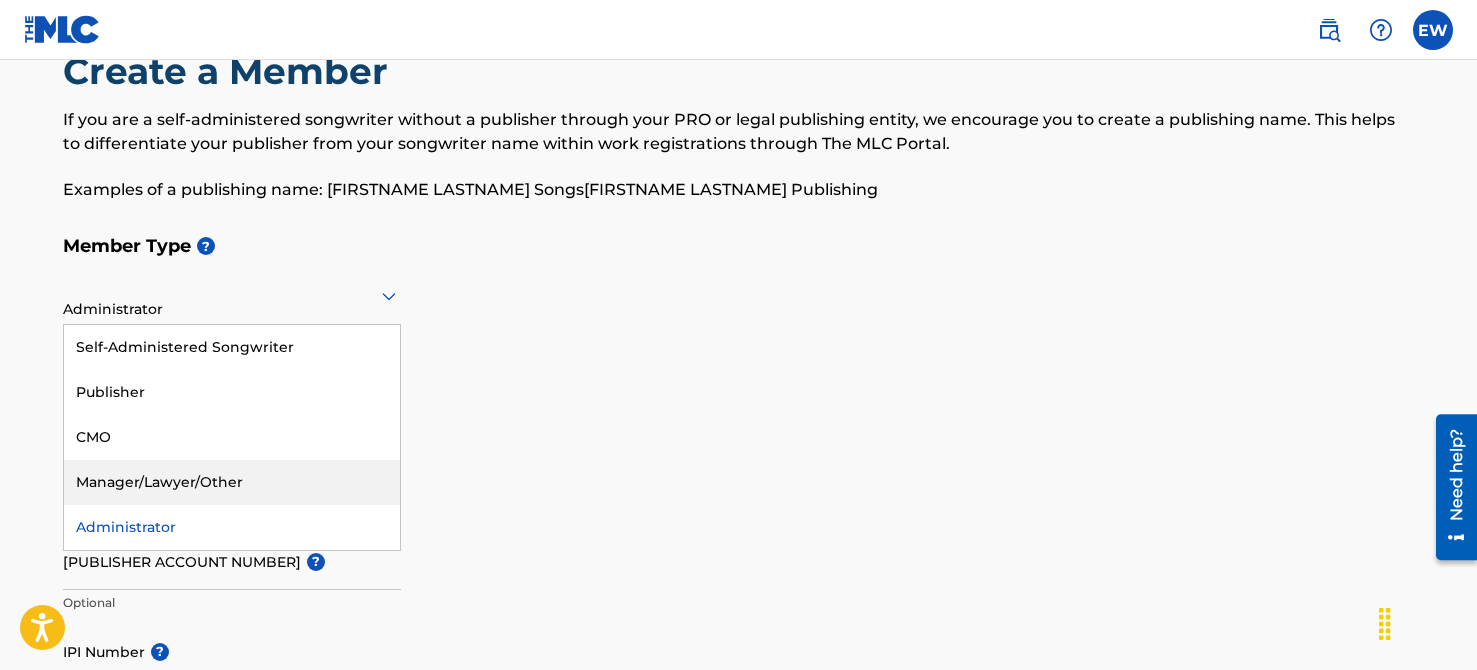 click on "Manager/Lawyer/Other" at bounding box center (232, 482) 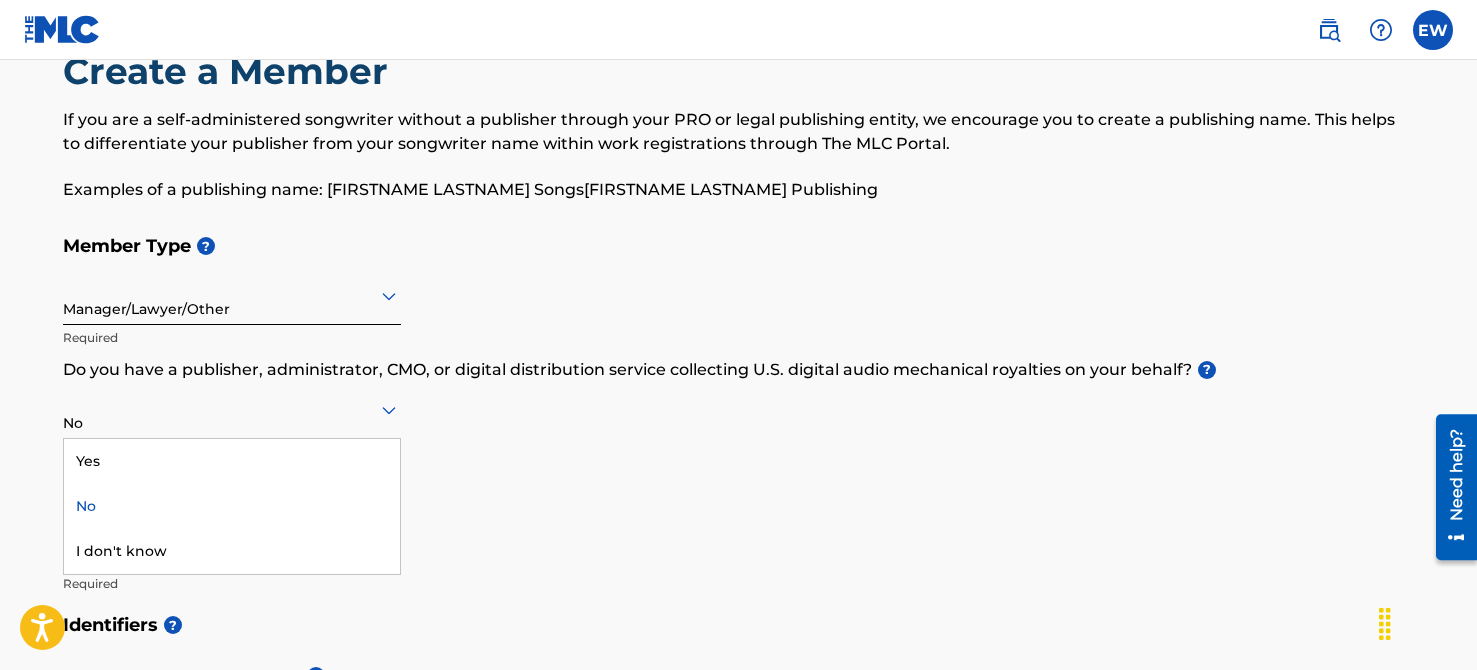 click 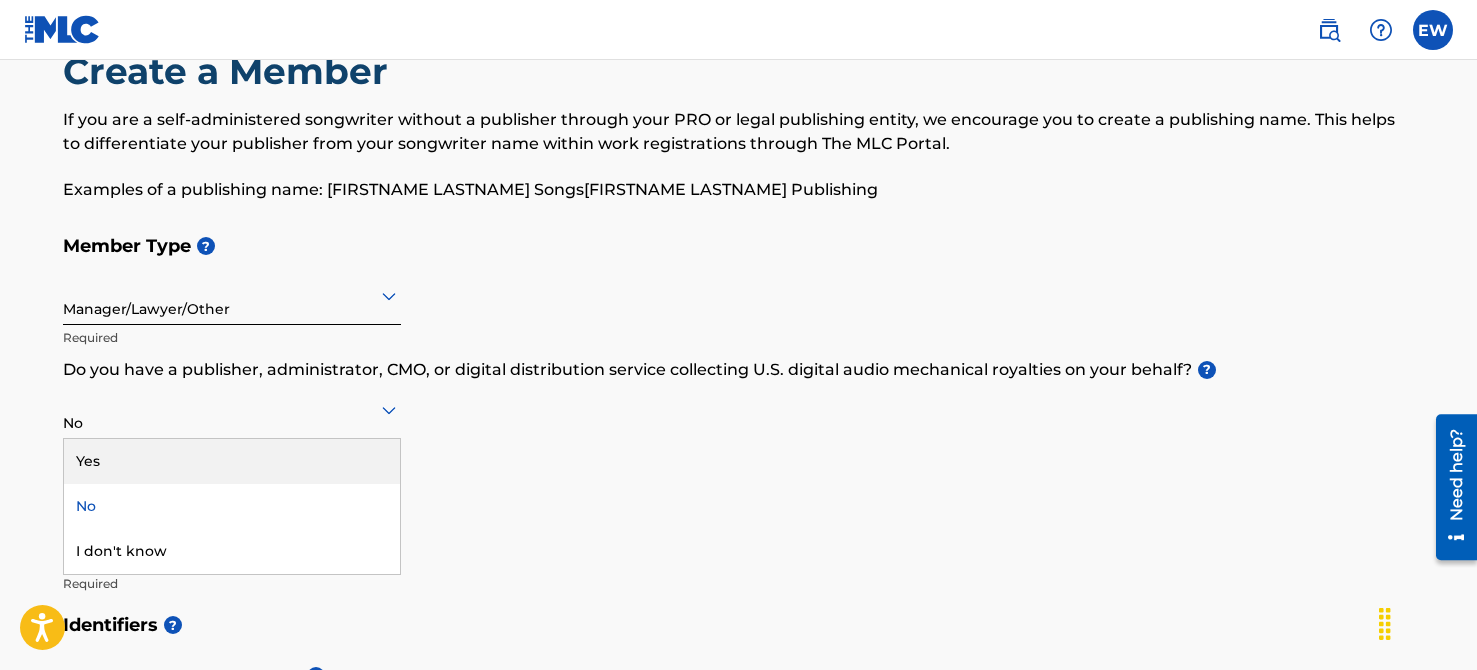 click on "Yes" at bounding box center (232, 461) 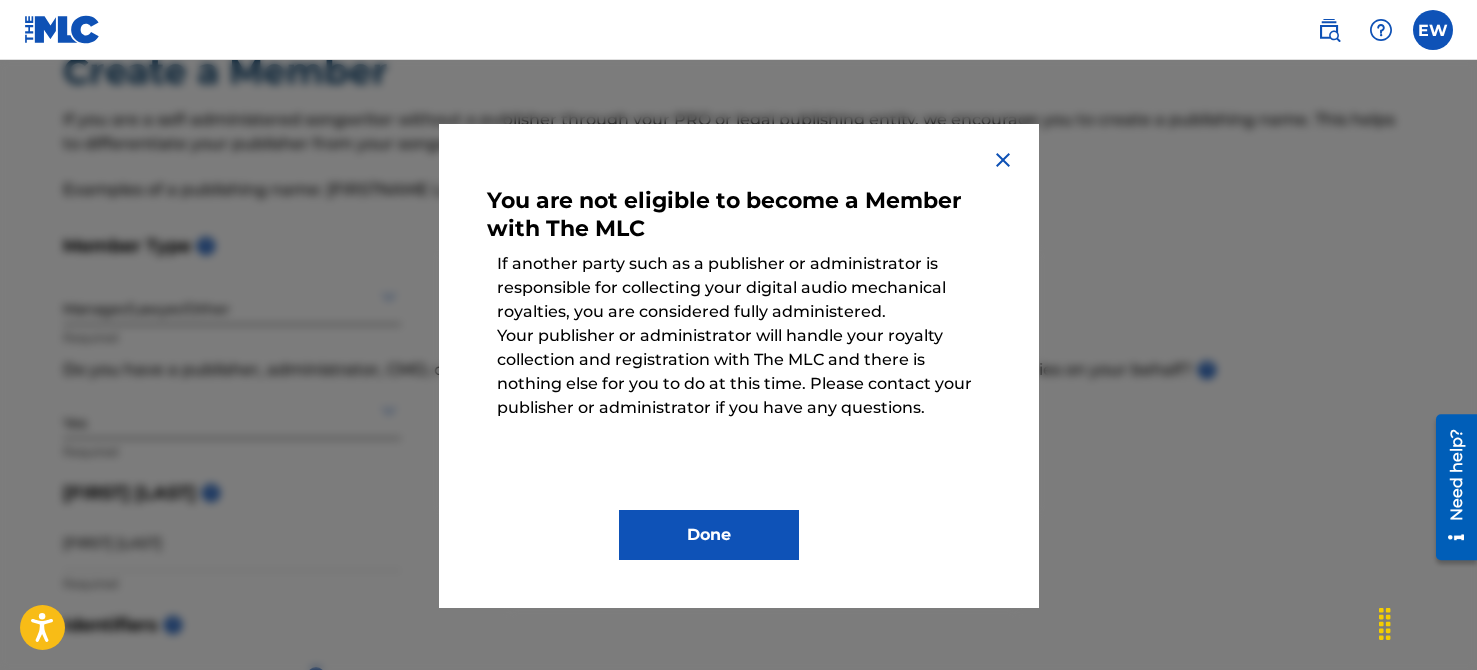 click at bounding box center (1003, 160) 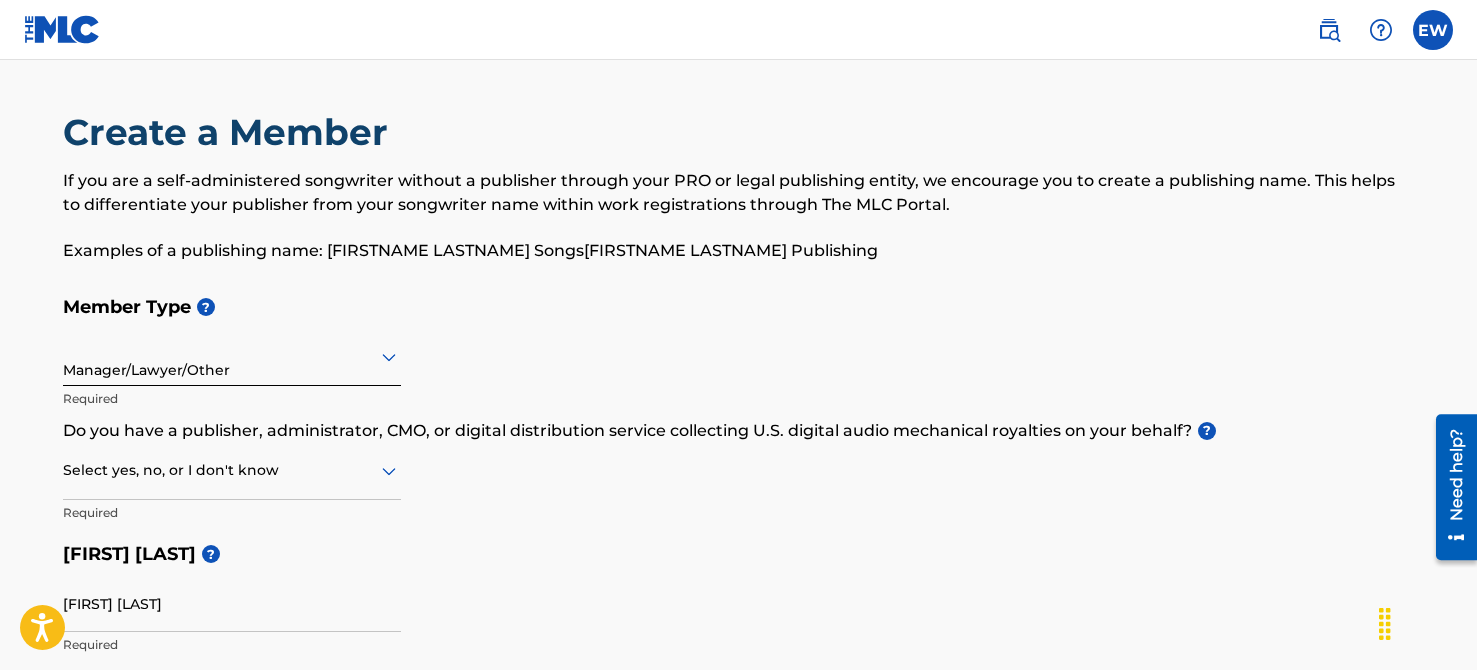 scroll, scrollTop: 2, scrollLeft: 0, axis: vertical 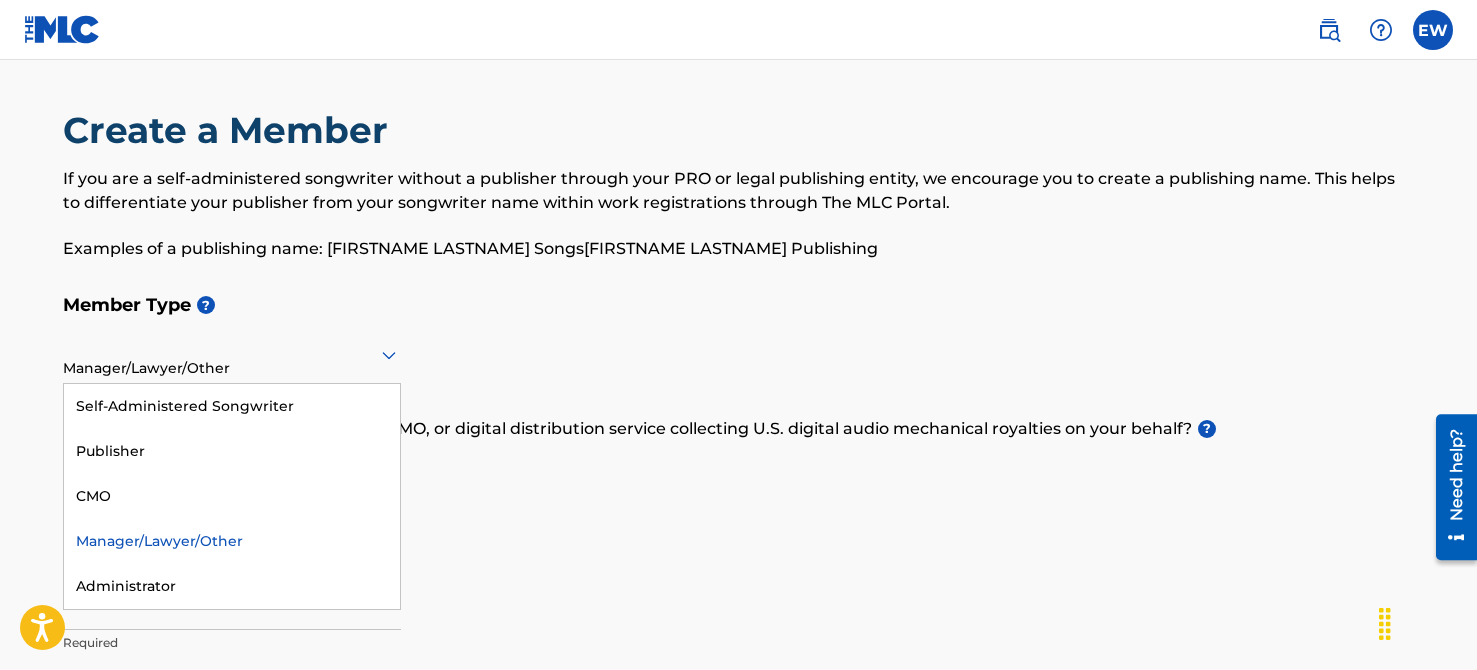 click 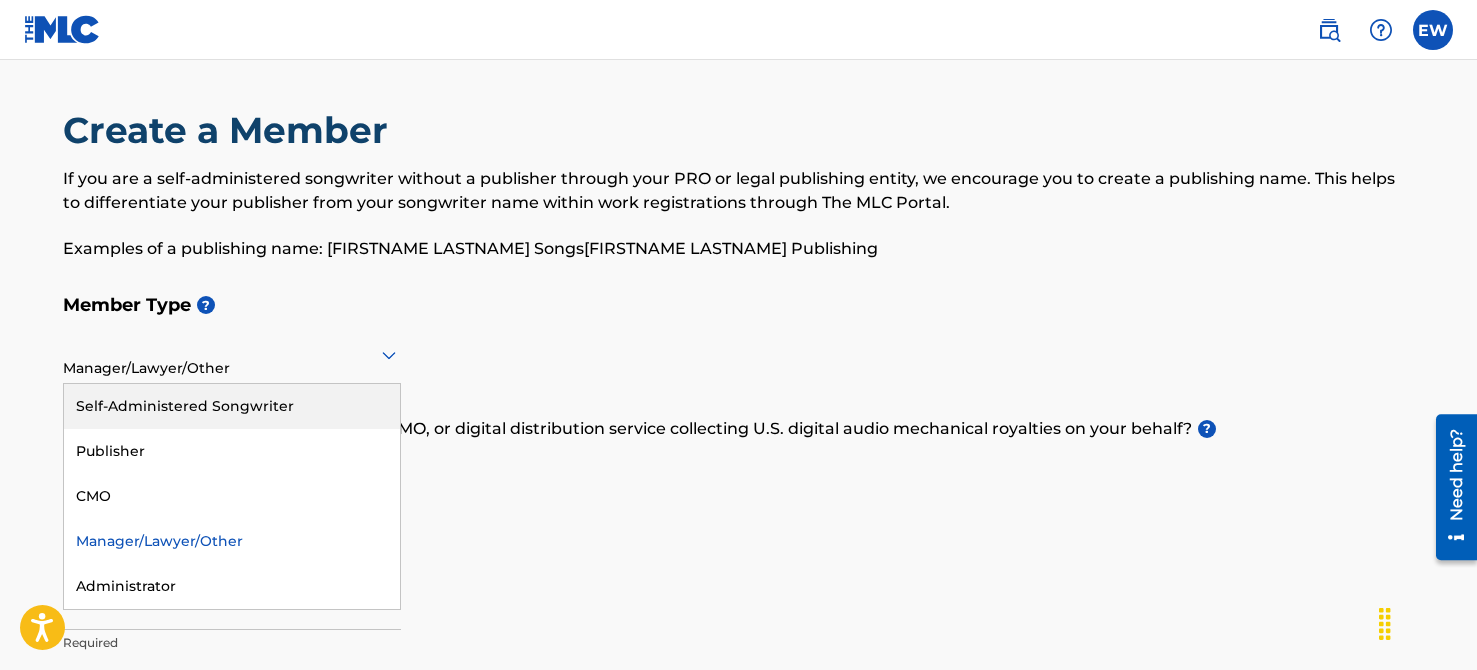 click on "Self-Administered Songwriter" at bounding box center [232, 406] 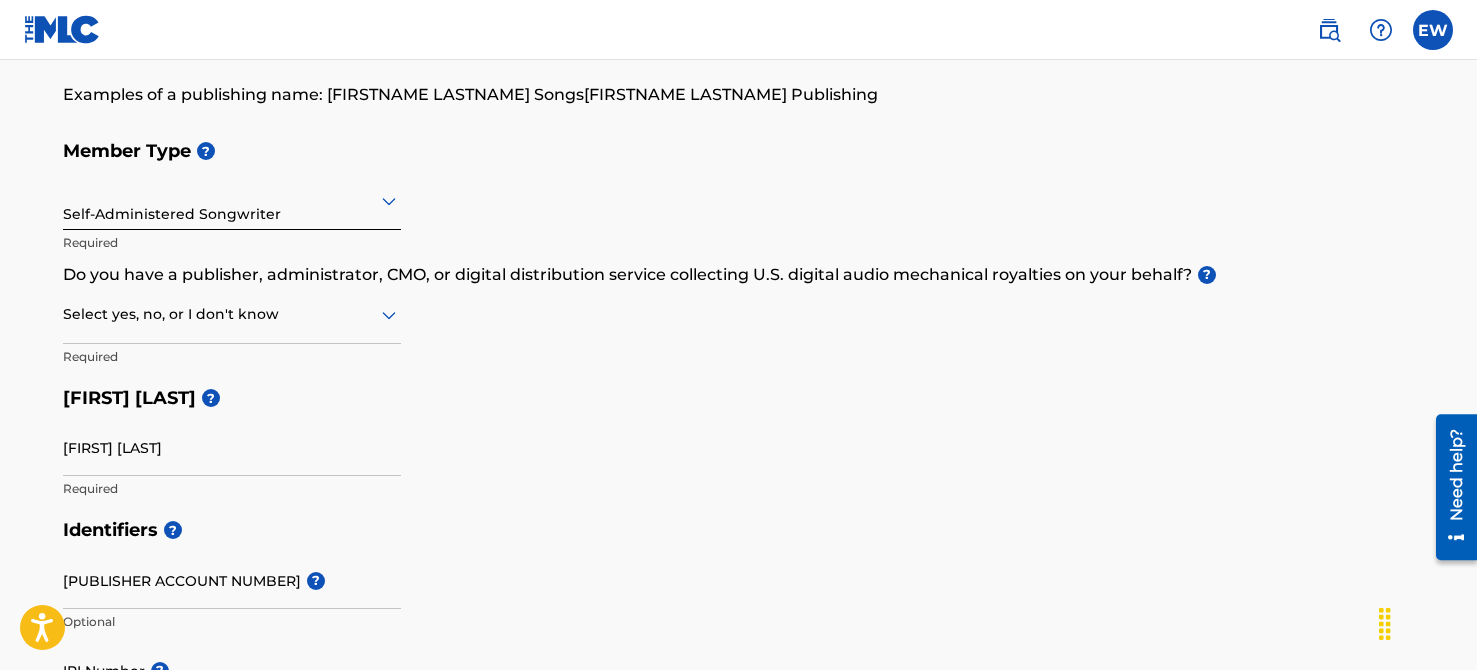 scroll, scrollTop: 166, scrollLeft: 0, axis: vertical 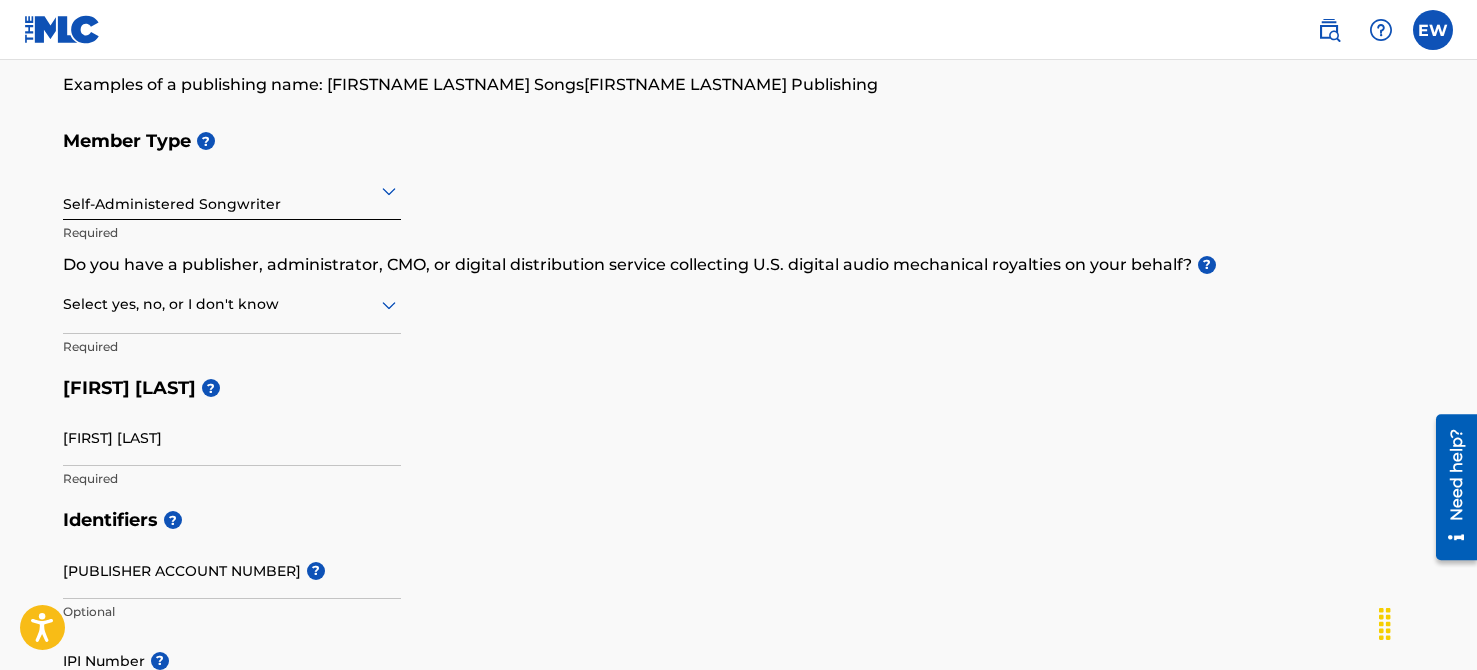 click 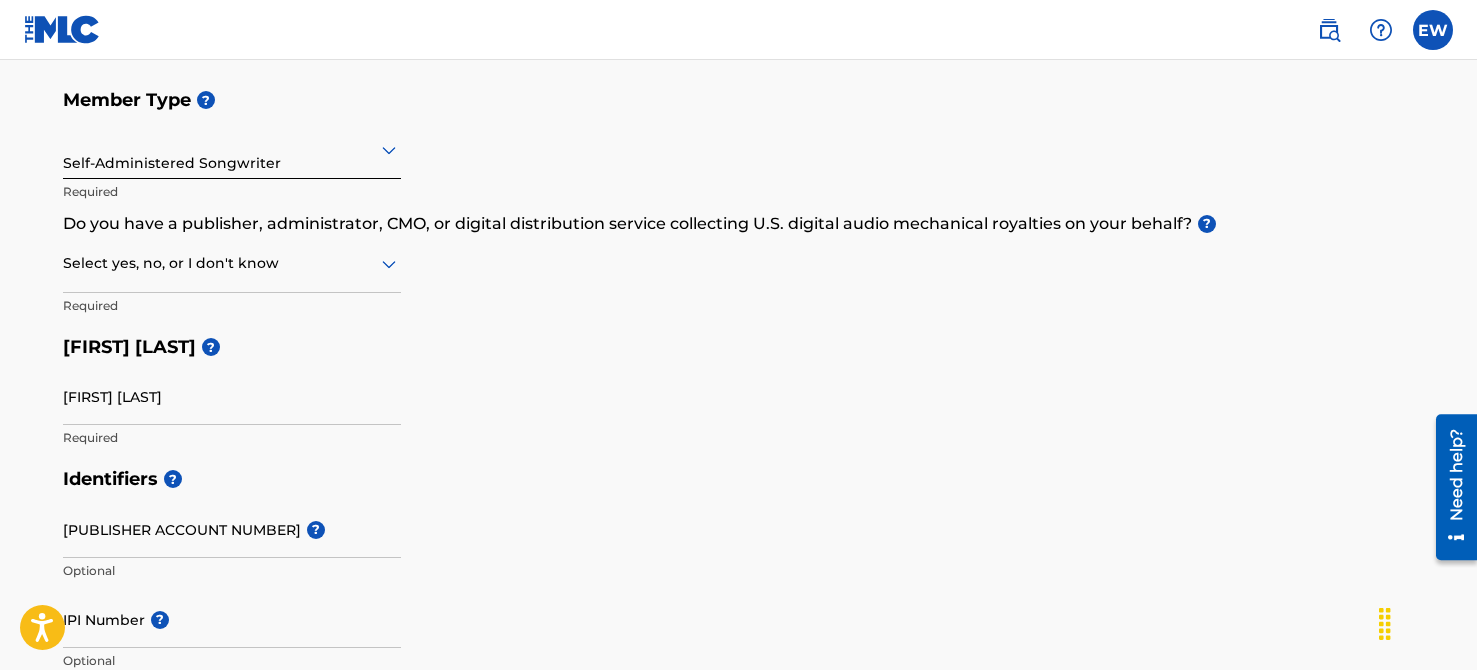 scroll, scrollTop: 0, scrollLeft: 0, axis: both 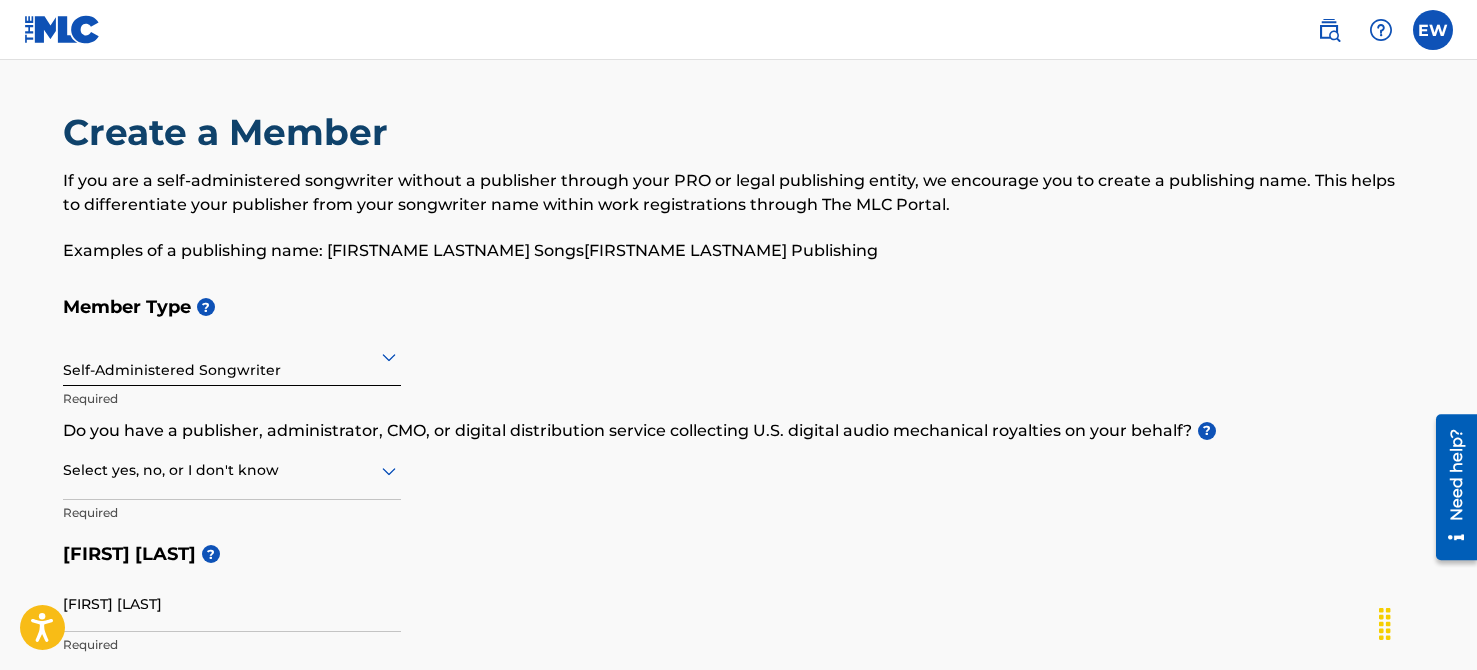 click 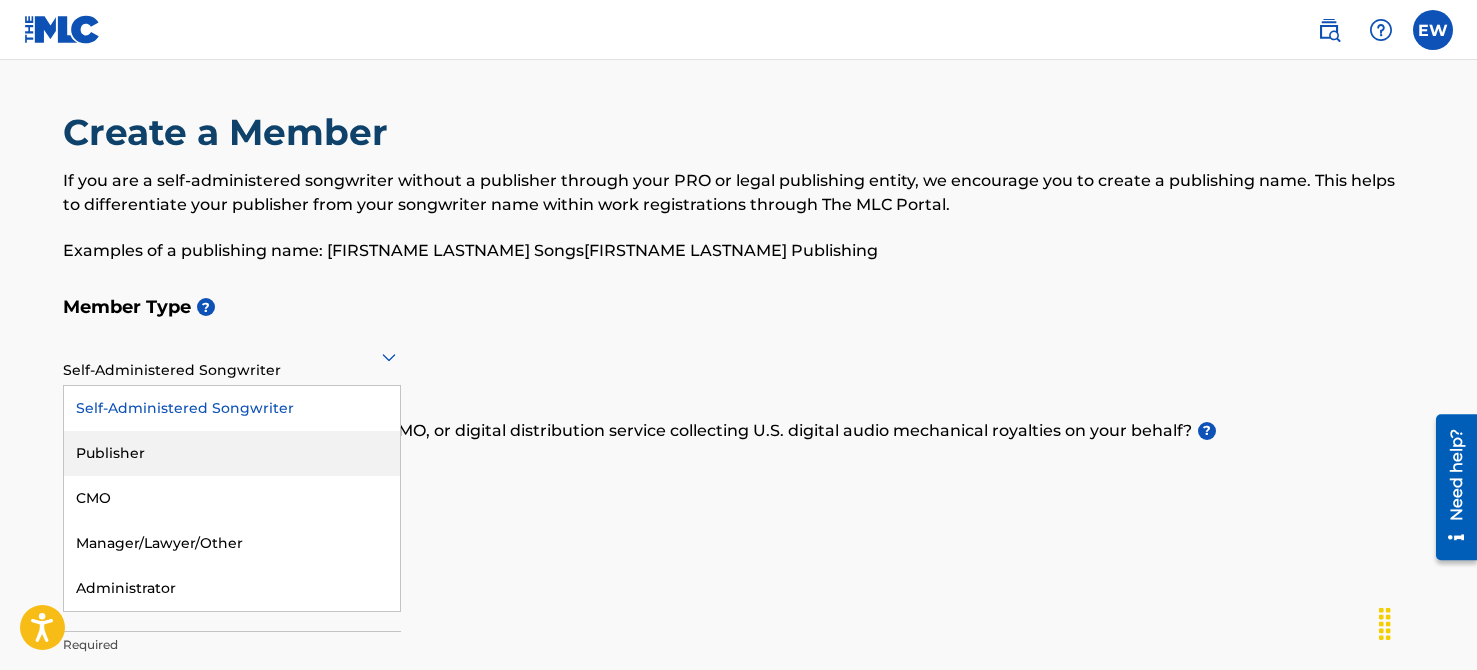 click on "Publisher" at bounding box center (232, 453) 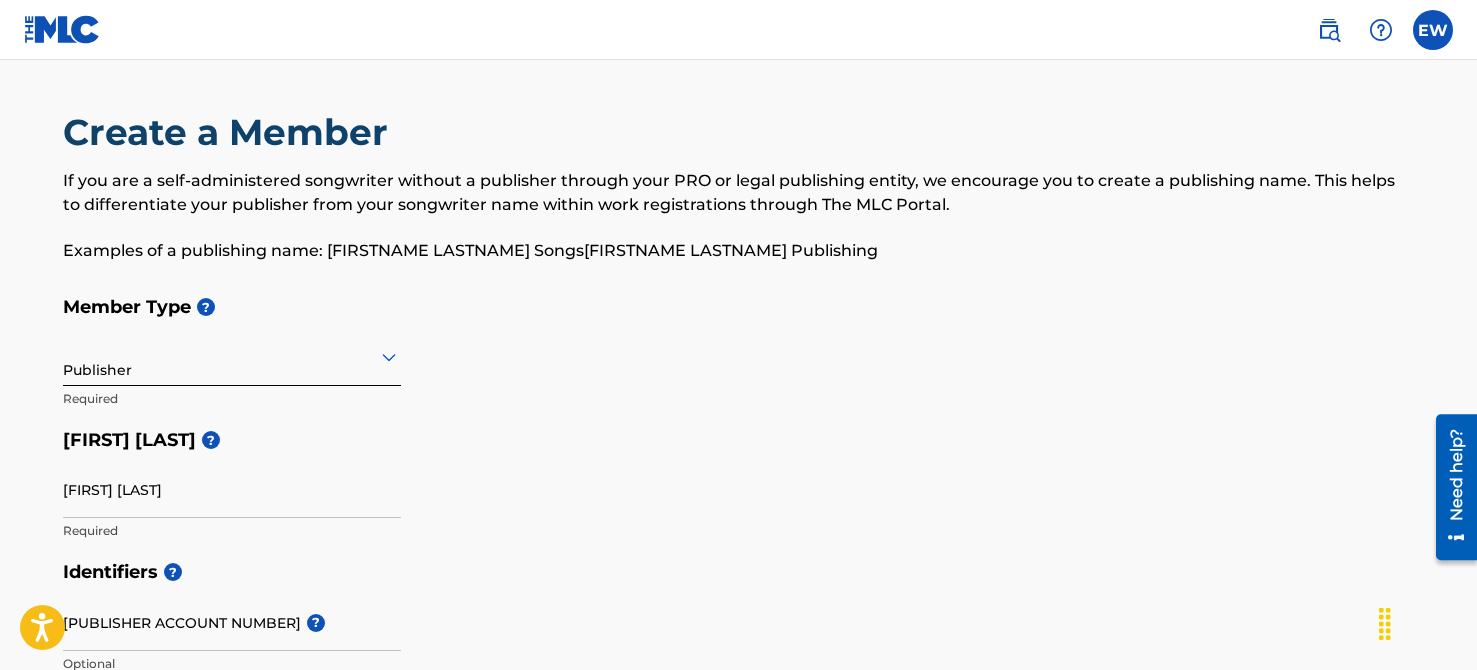 click on "Publisher" at bounding box center (232, 356) 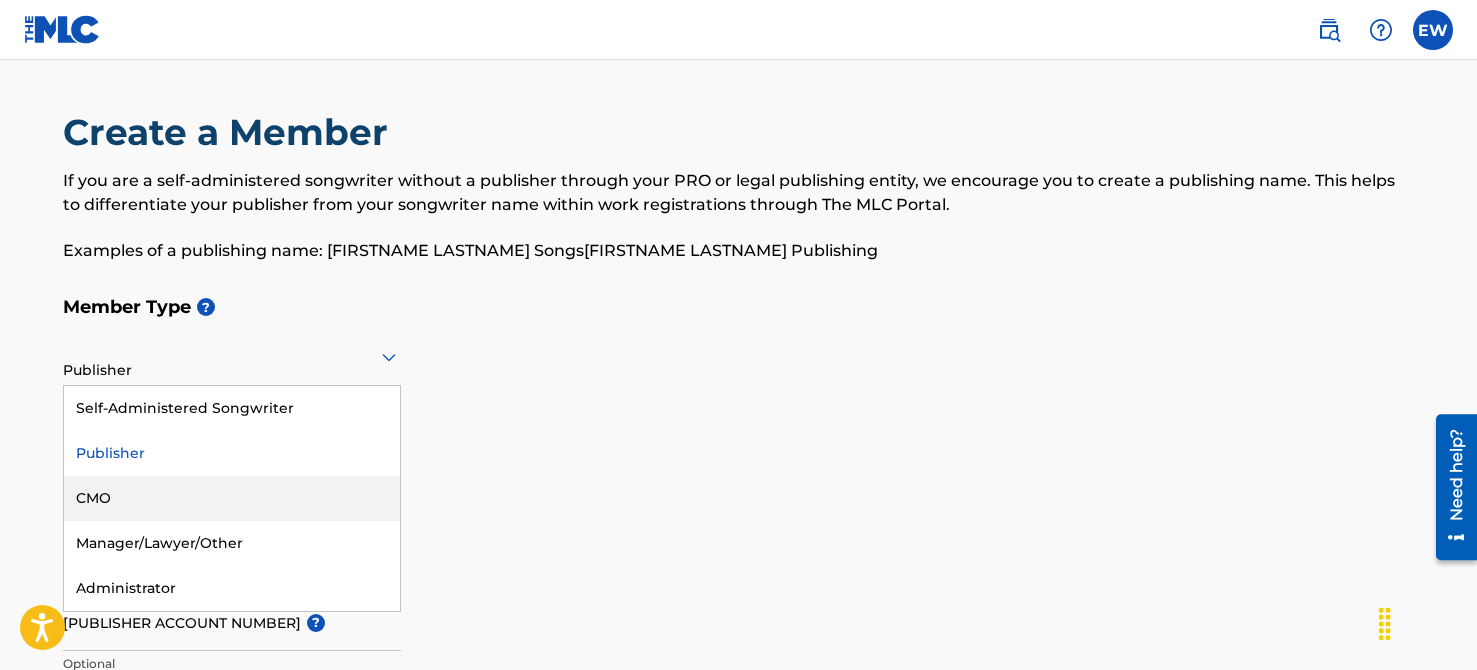 click on "CMO" at bounding box center (232, 498) 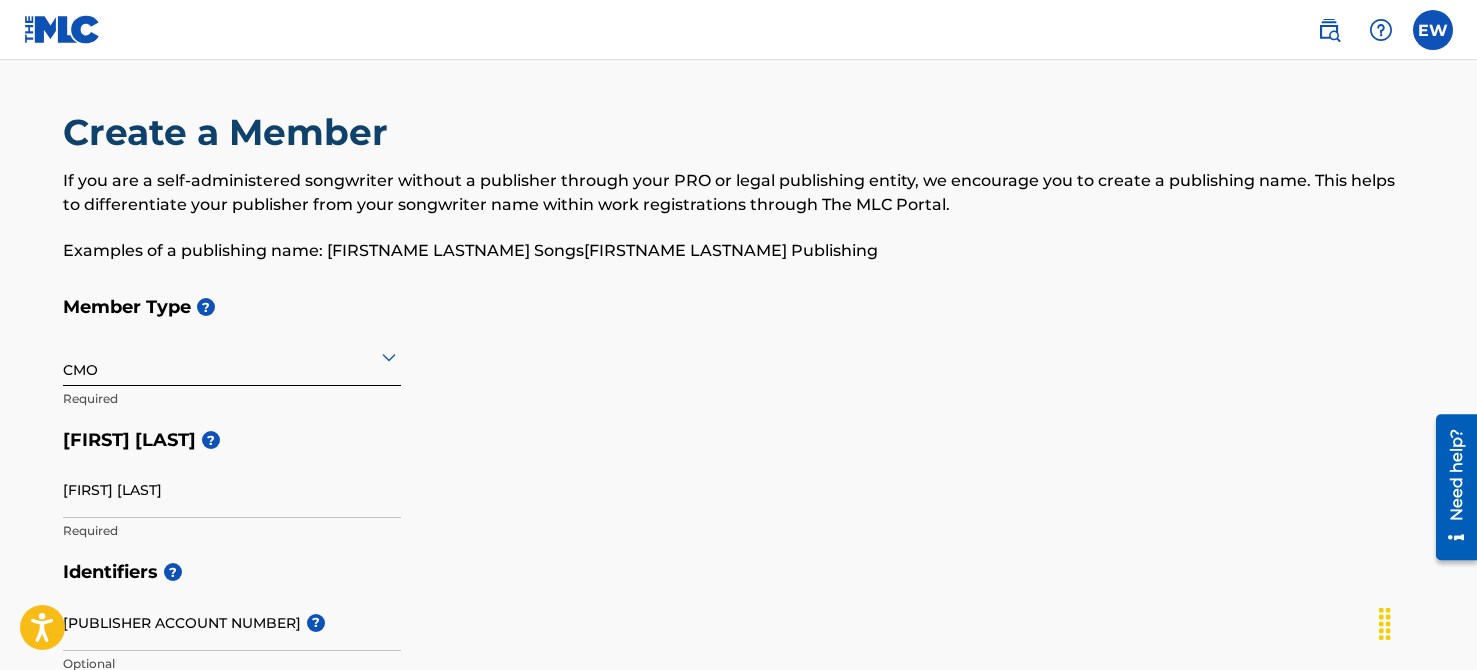 click on "CMO" at bounding box center (232, 356) 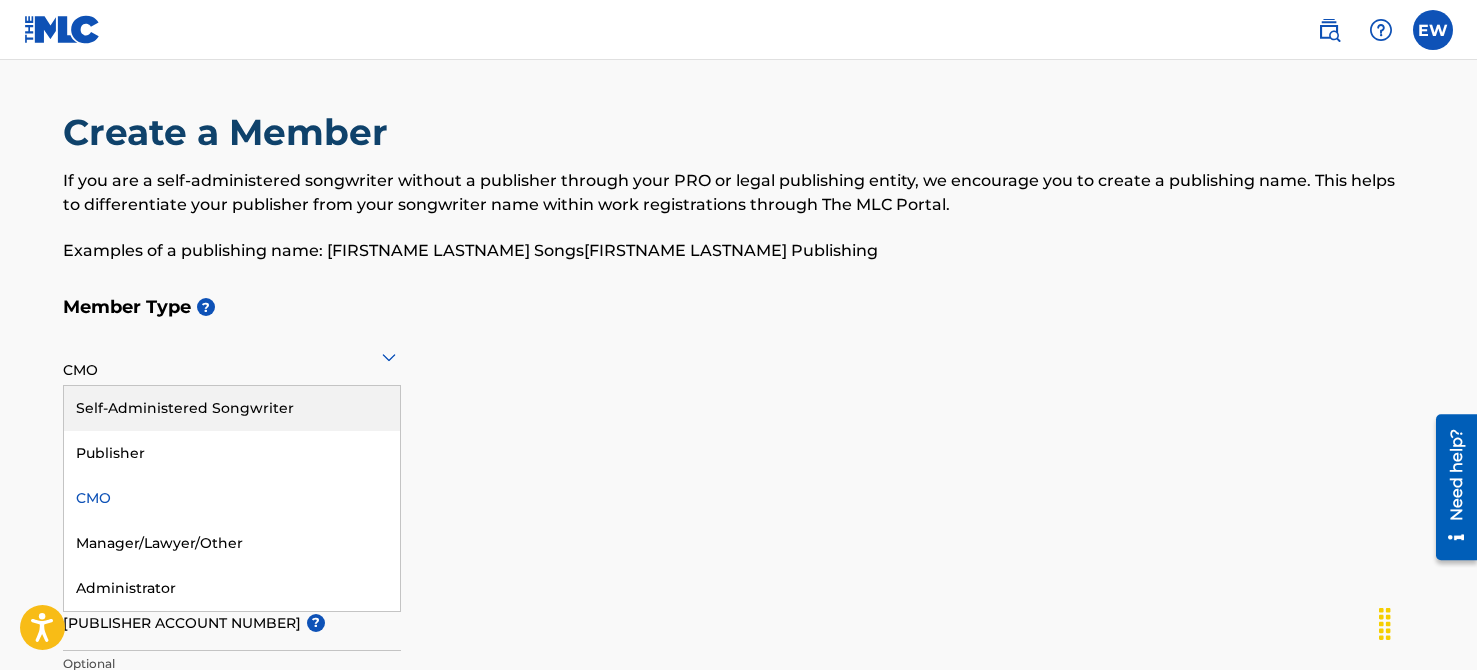 click on "Self-Administered Songwriter" at bounding box center (232, 408) 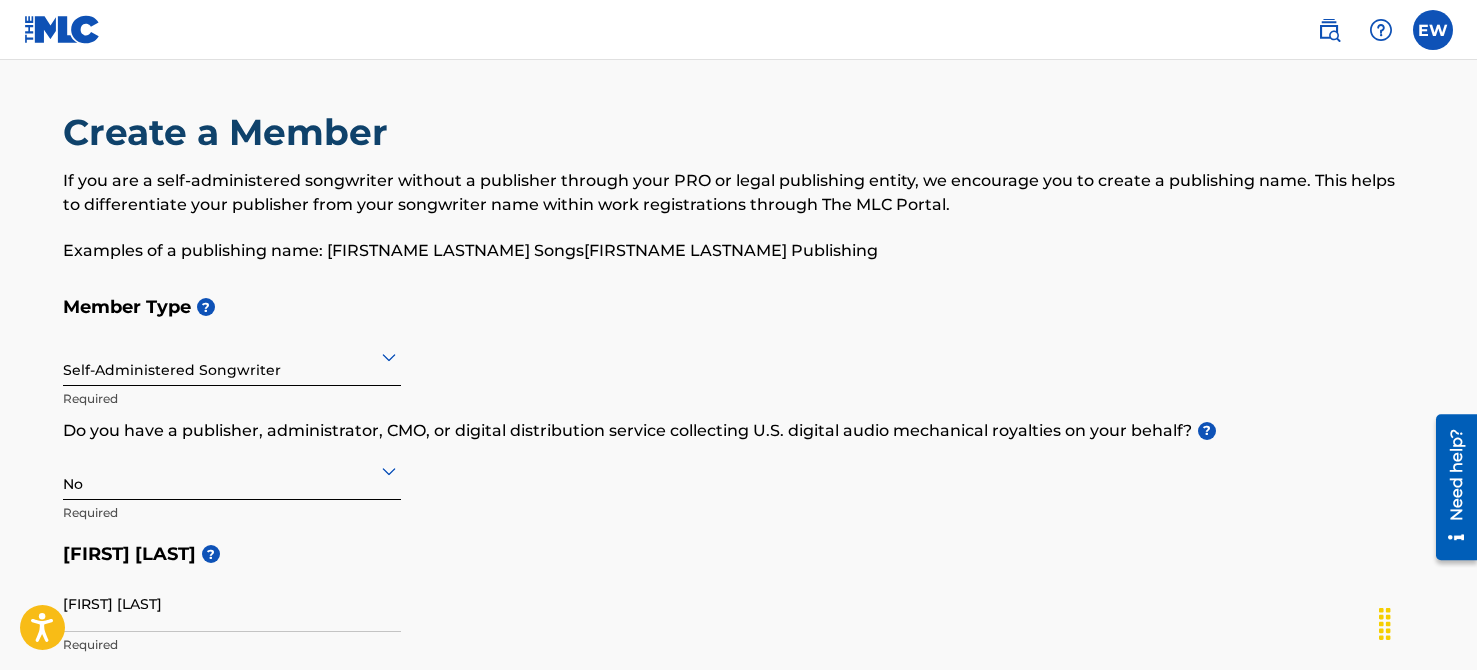 click at bounding box center [232, 470] 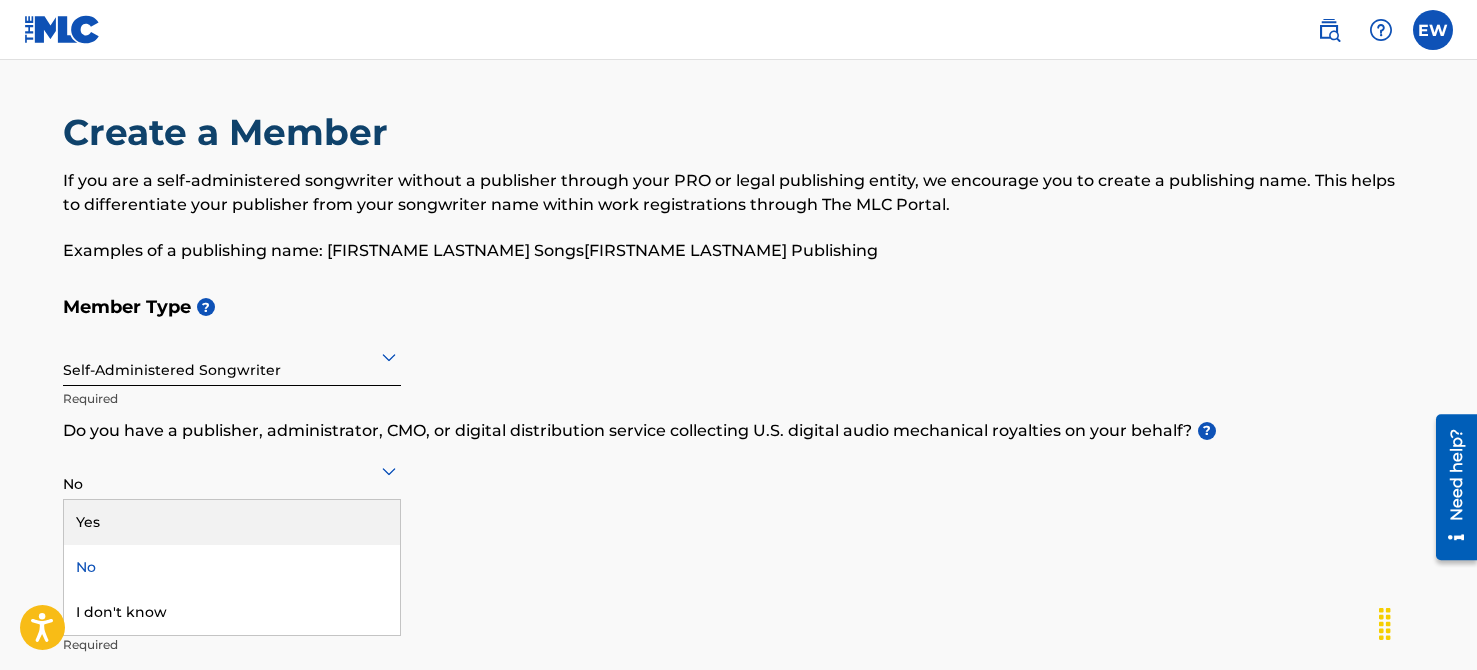 click on "Yes" at bounding box center (232, 522) 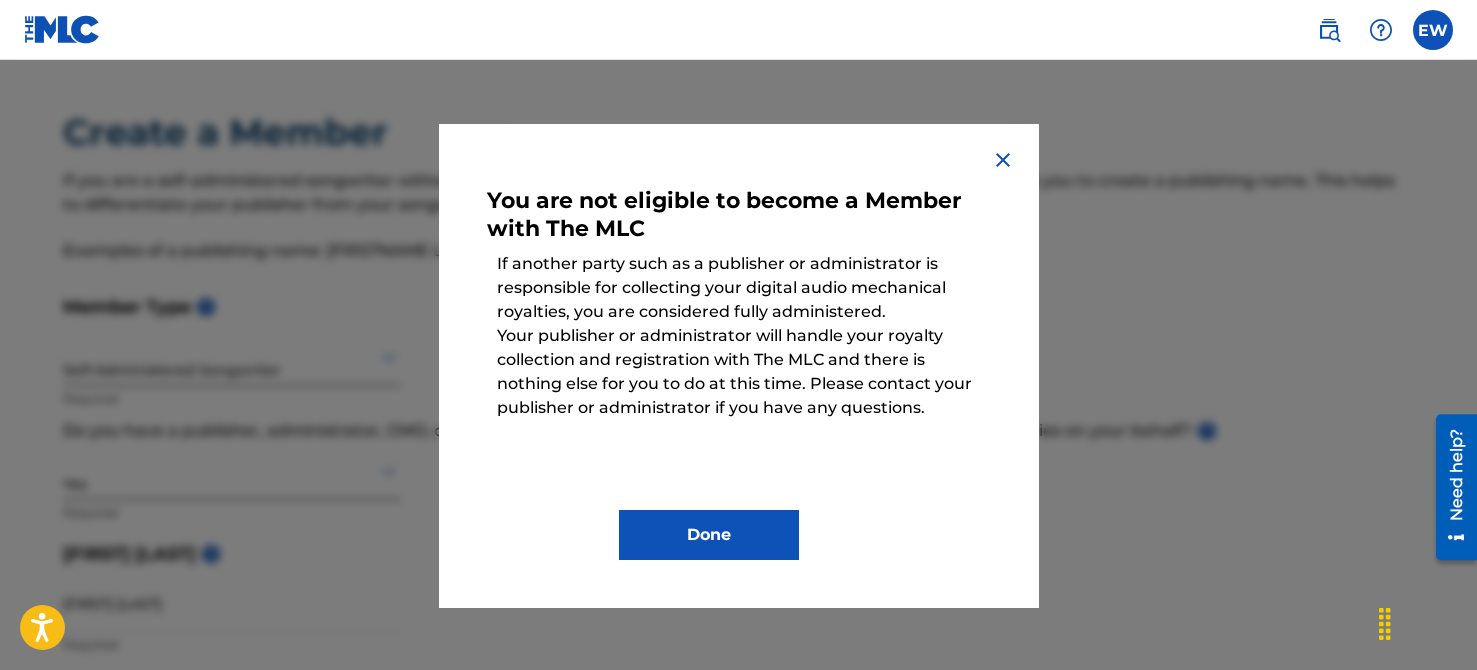 click on "Done" at bounding box center [709, 535] 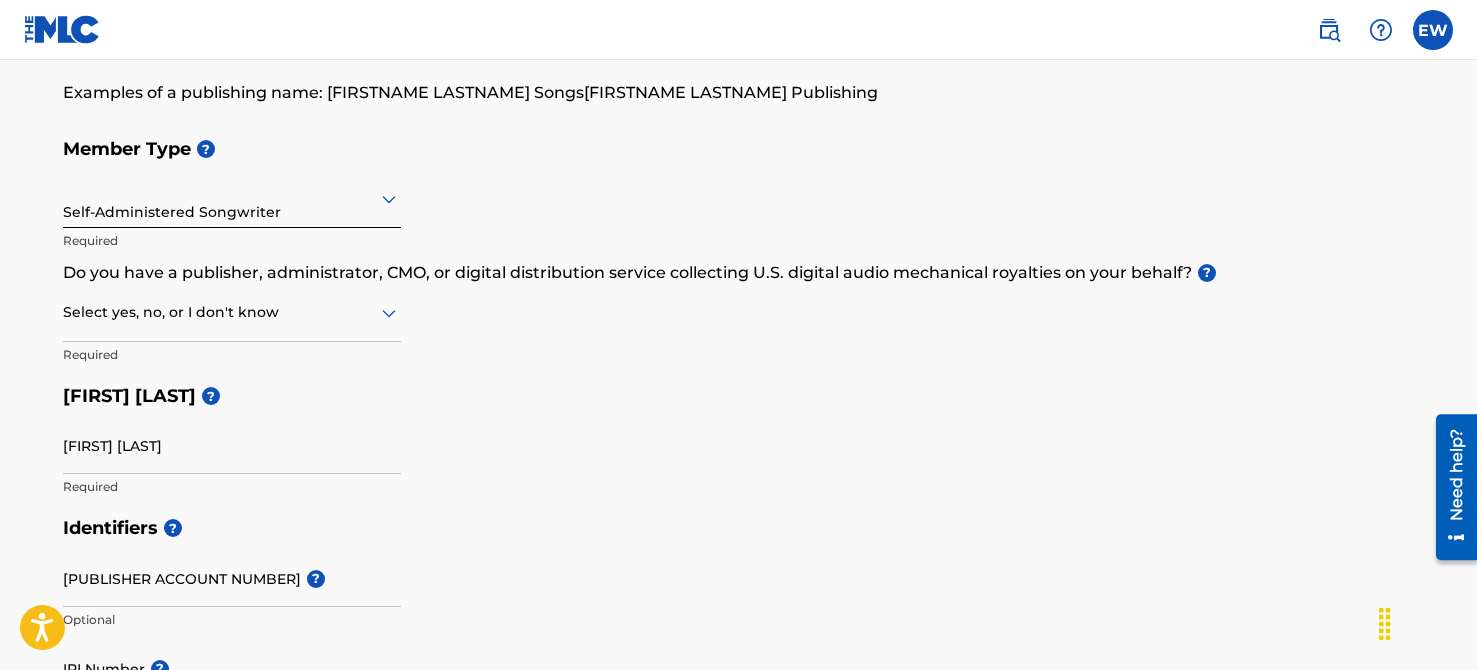 scroll, scrollTop: 162, scrollLeft: 0, axis: vertical 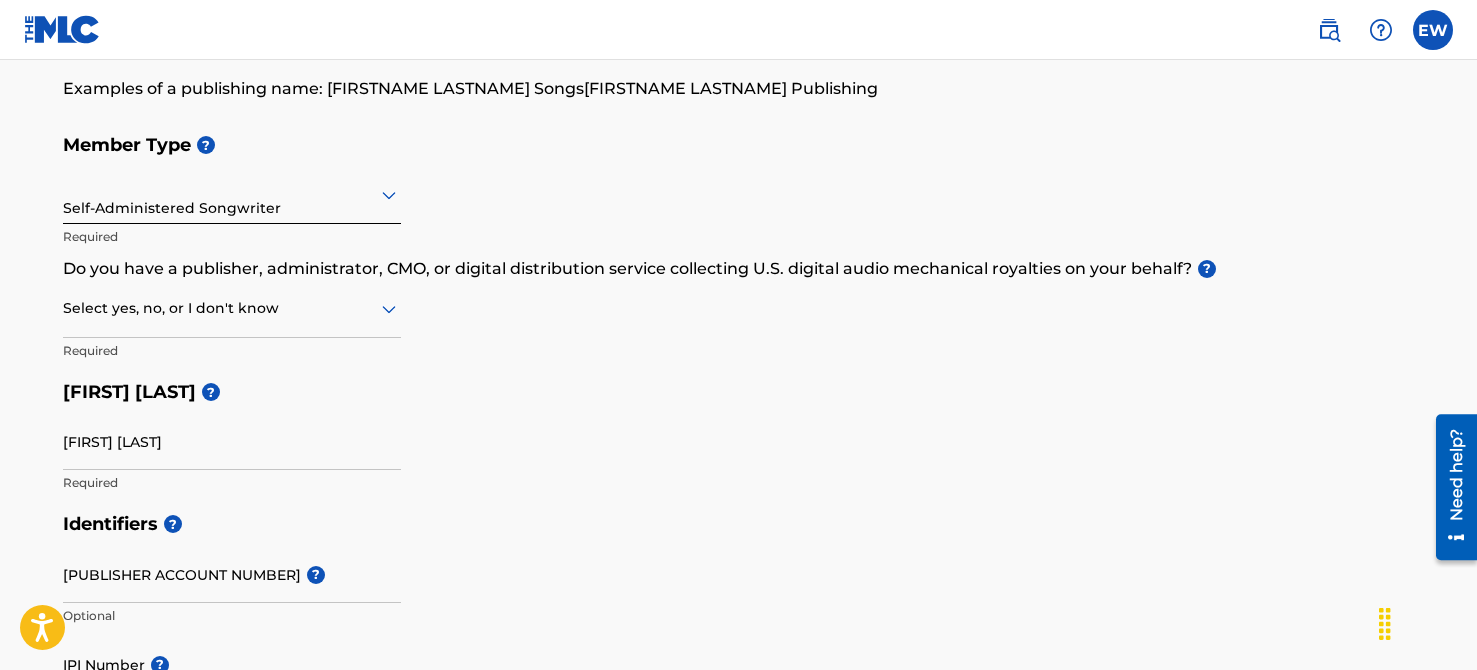 click 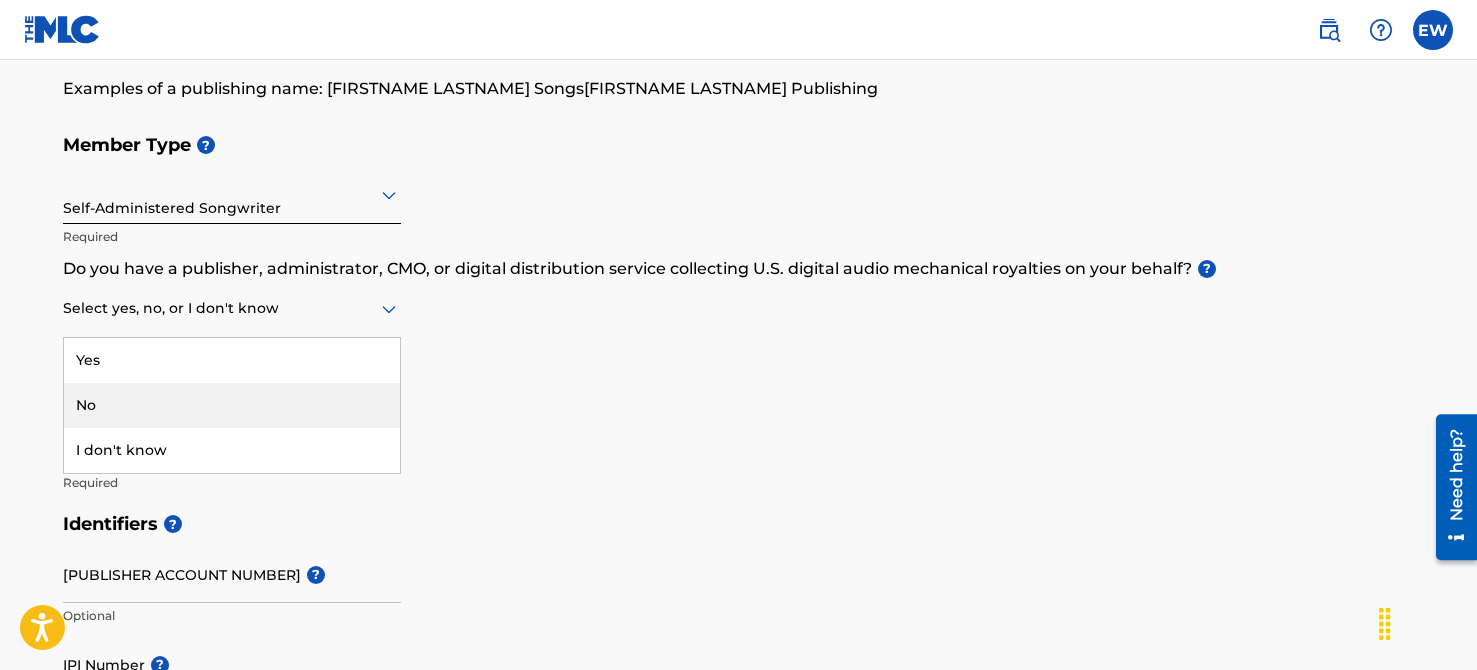 click on "No" at bounding box center [232, 405] 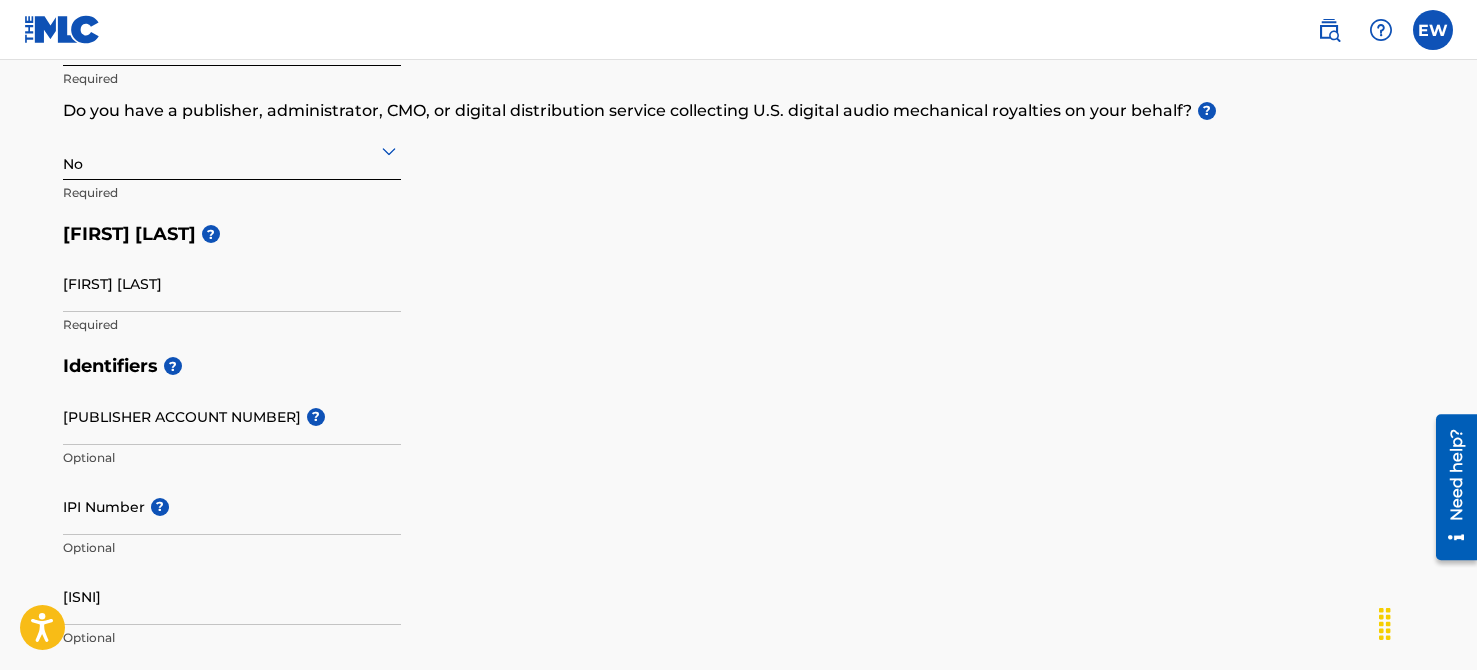 scroll, scrollTop: 321, scrollLeft: 0, axis: vertical 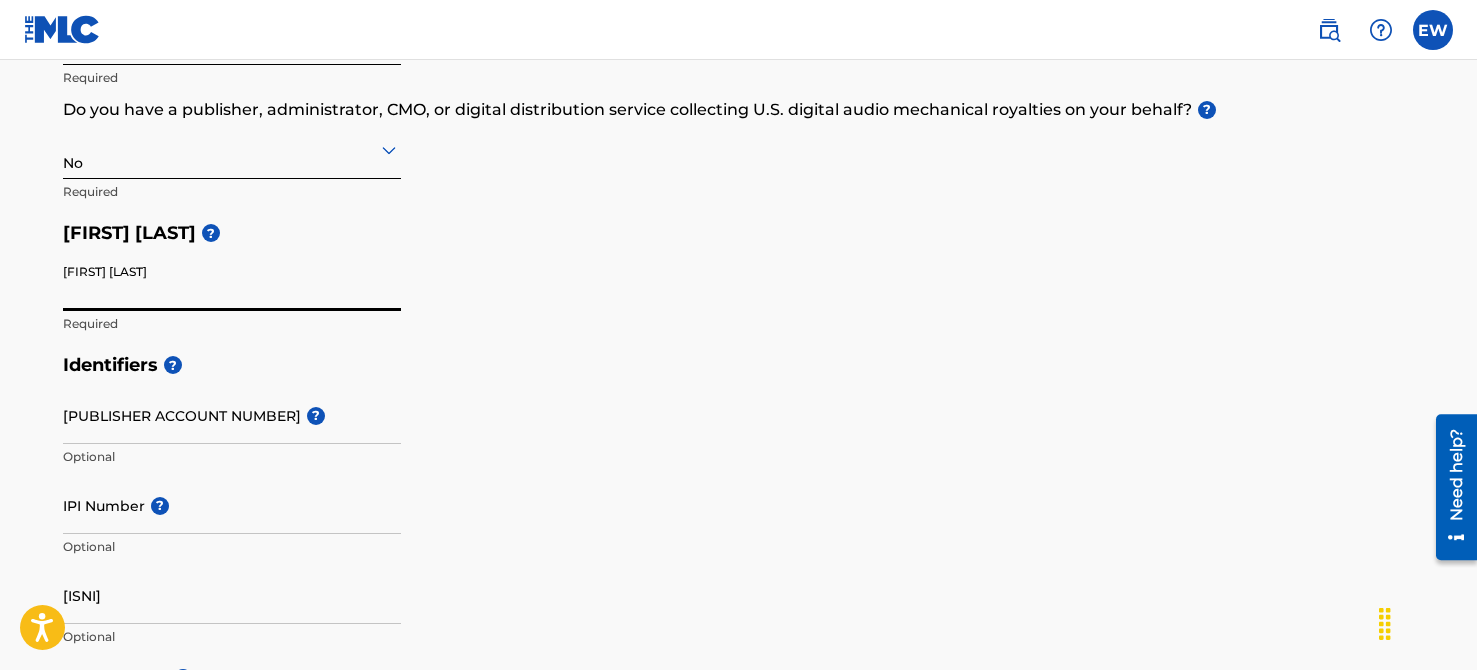 click on "[FIRST] [LAST]" at bounding box center [232, 282] 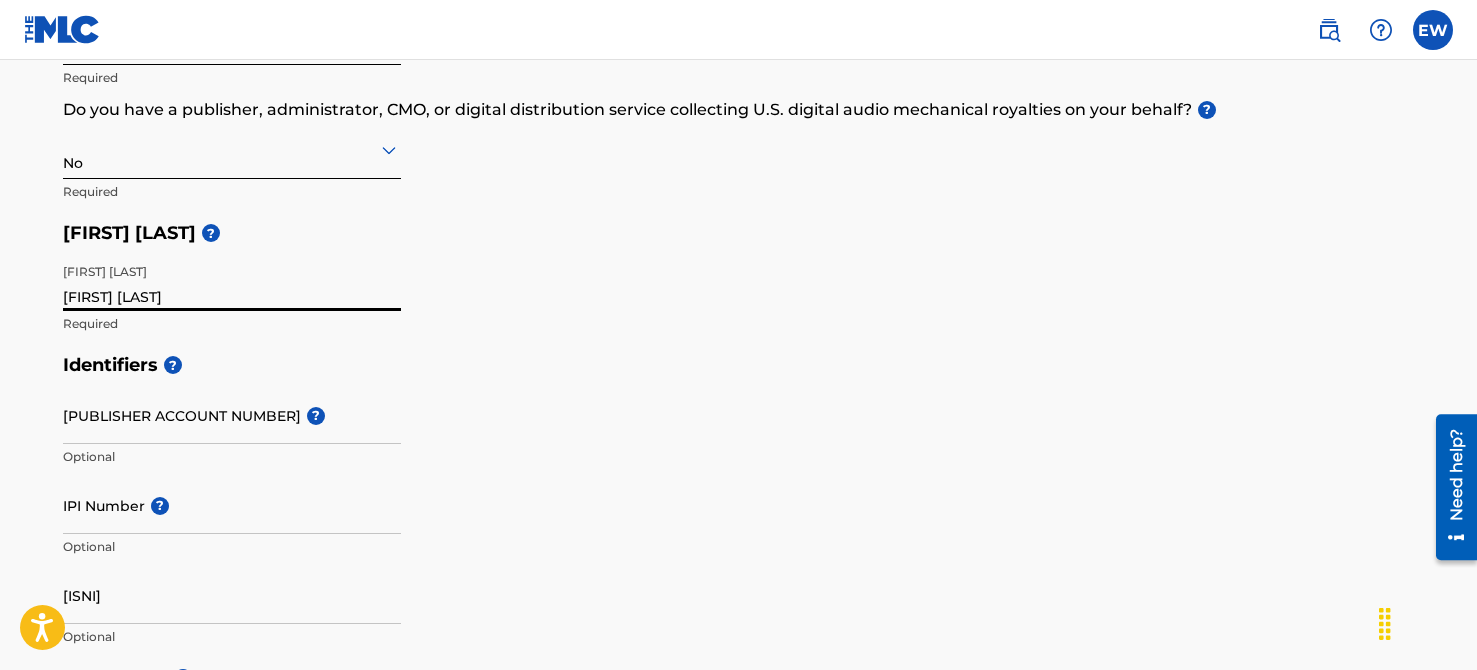 type on "[FIRST] [LAST]" 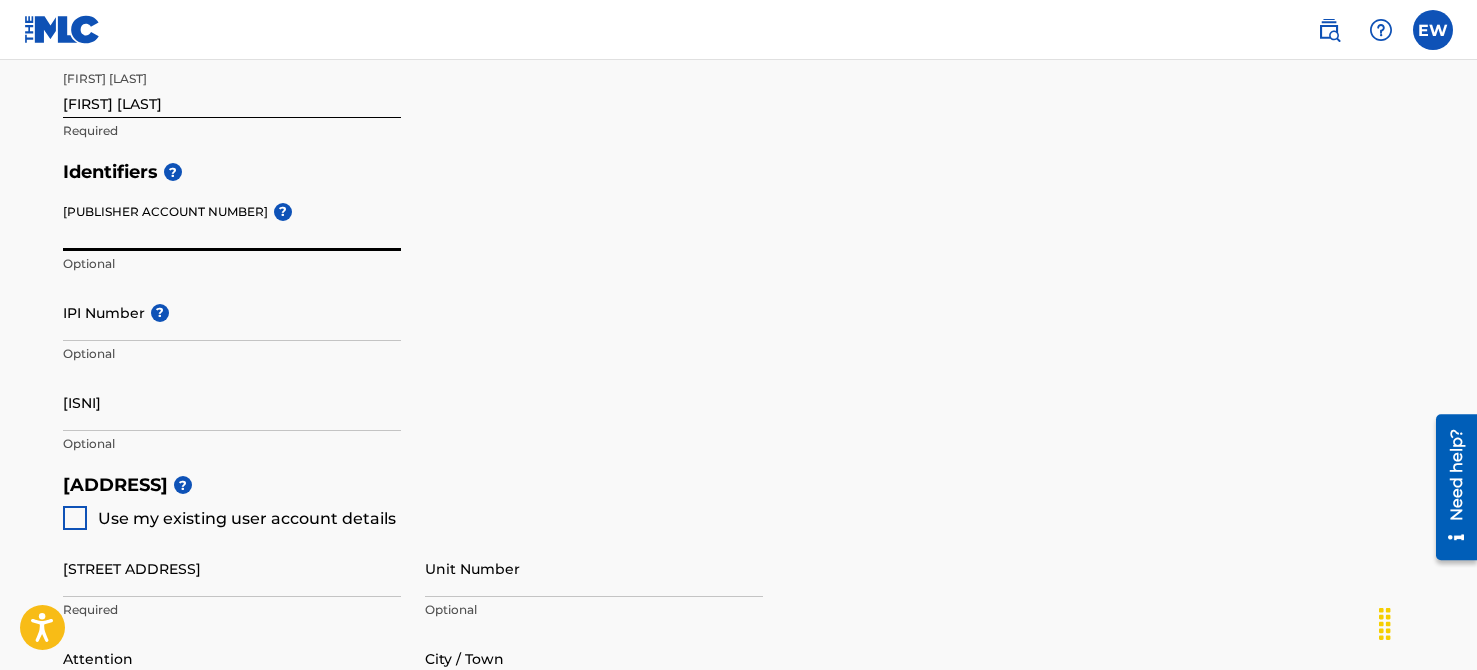 scroll, scrollTop: 526, scrollLeft: 0, axis: vertical 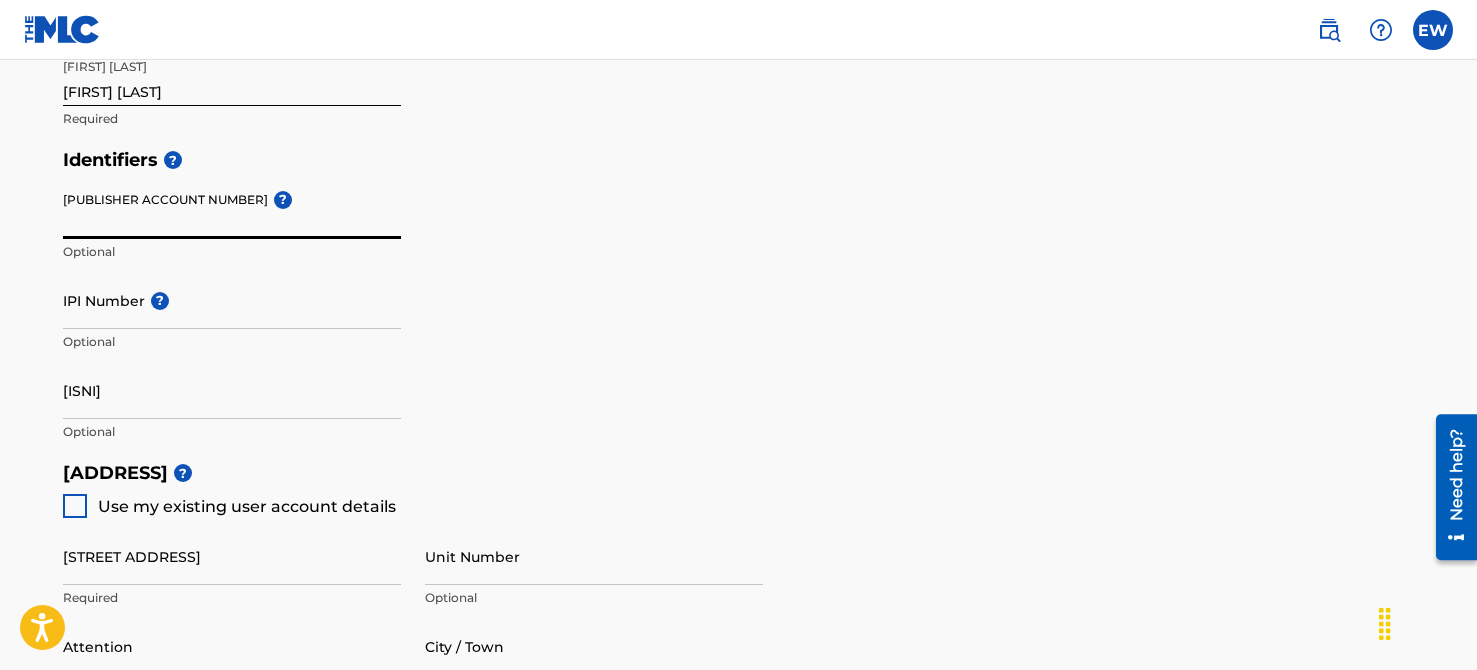 click on "Identifiers ? Publisher Account Number ? Optional IPI Number ? Optional ISNI Optional" at bounding box center (739, 295) 